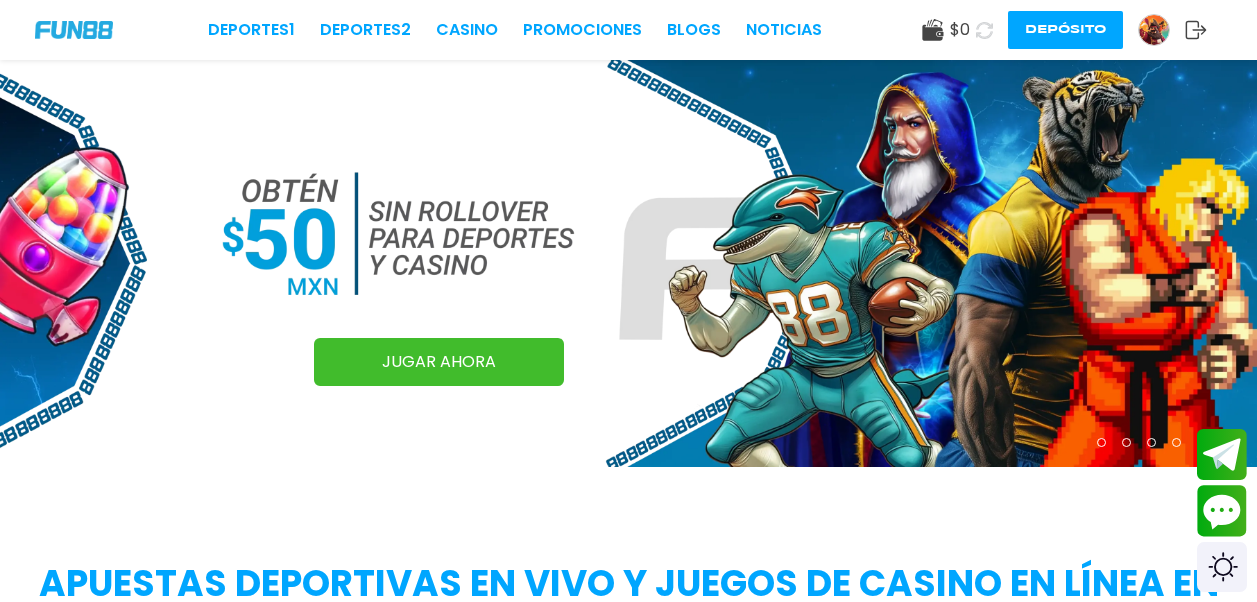 scroll, scrollTop: 0, scrollLeft: 0, axis: both 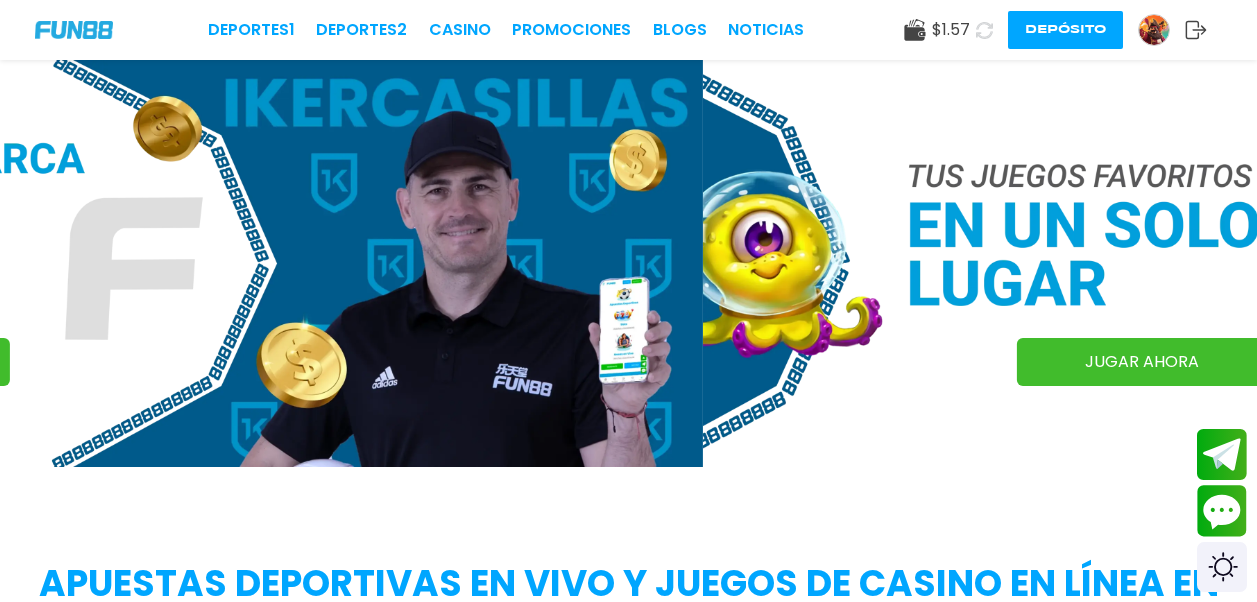 click at bounding box center (1154, 30) 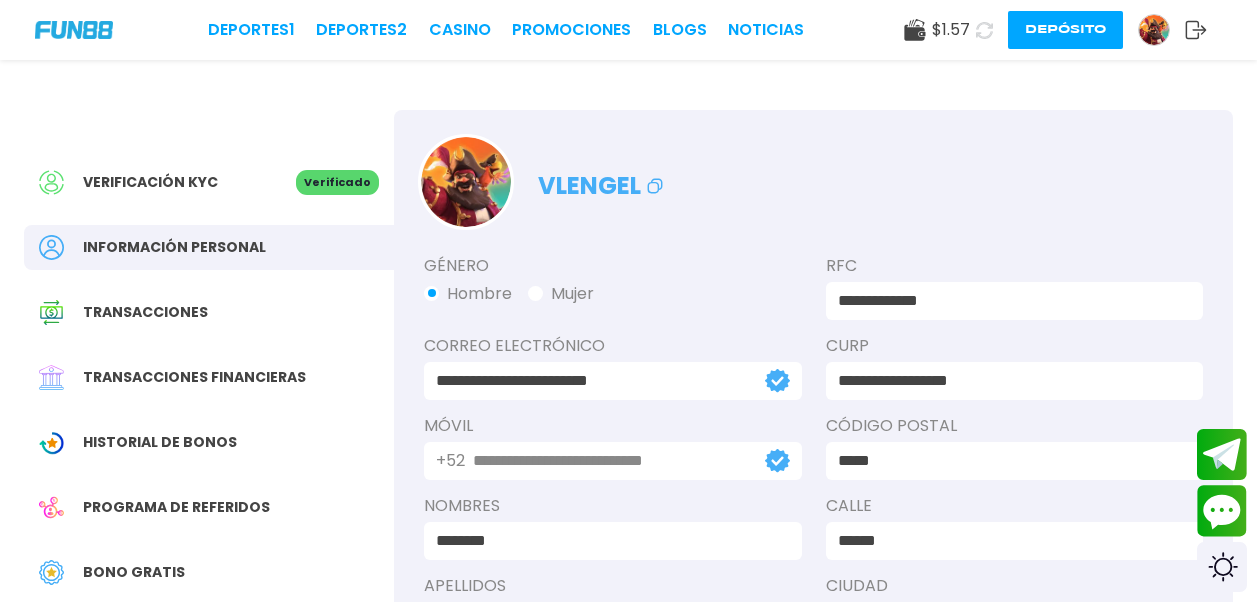 click on "Transacciones financieras" at bounding box center [194, 377] 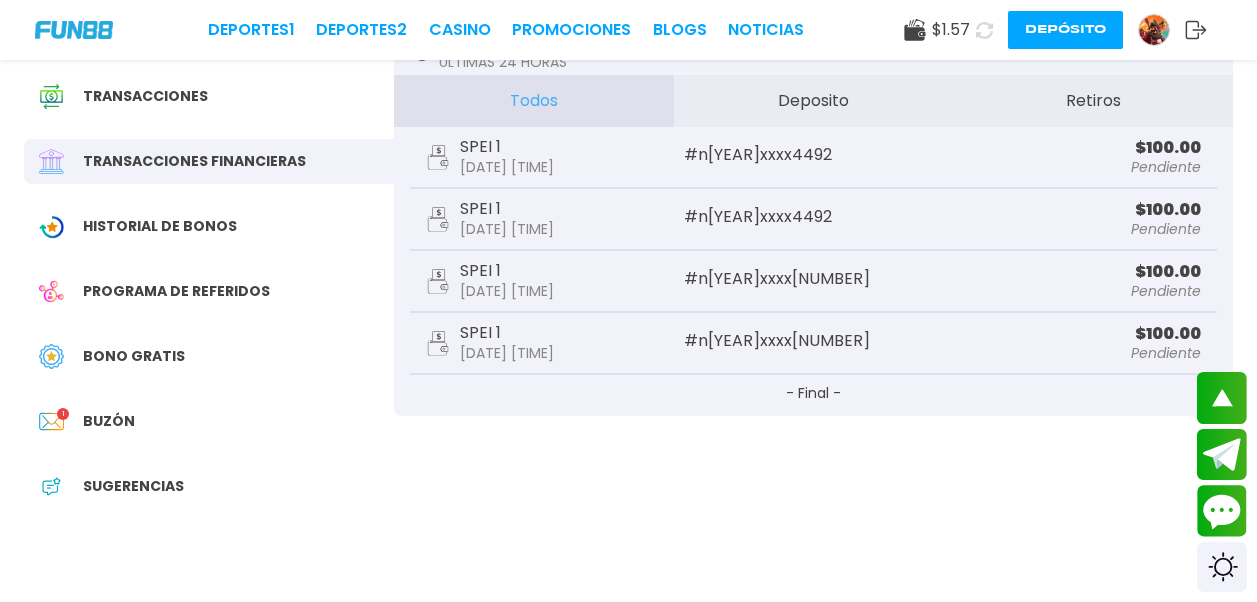 scroll, scrollTop: 0, scrollLeft: 0, axis: both 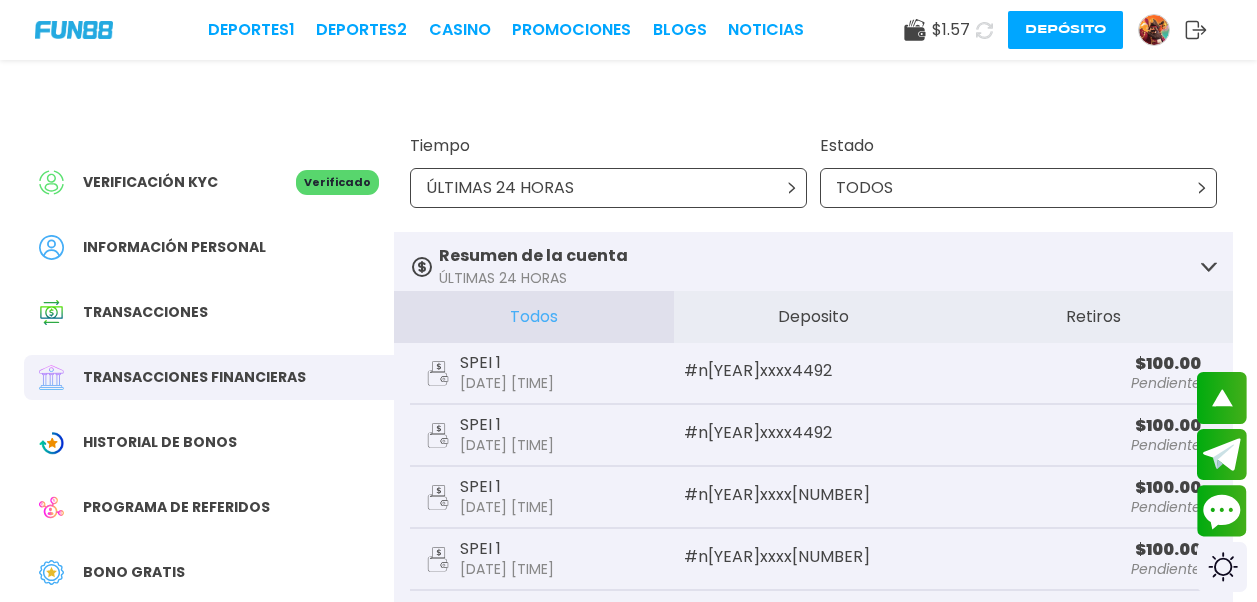 click on "Pendiente" at bounding box center [1072, 383] 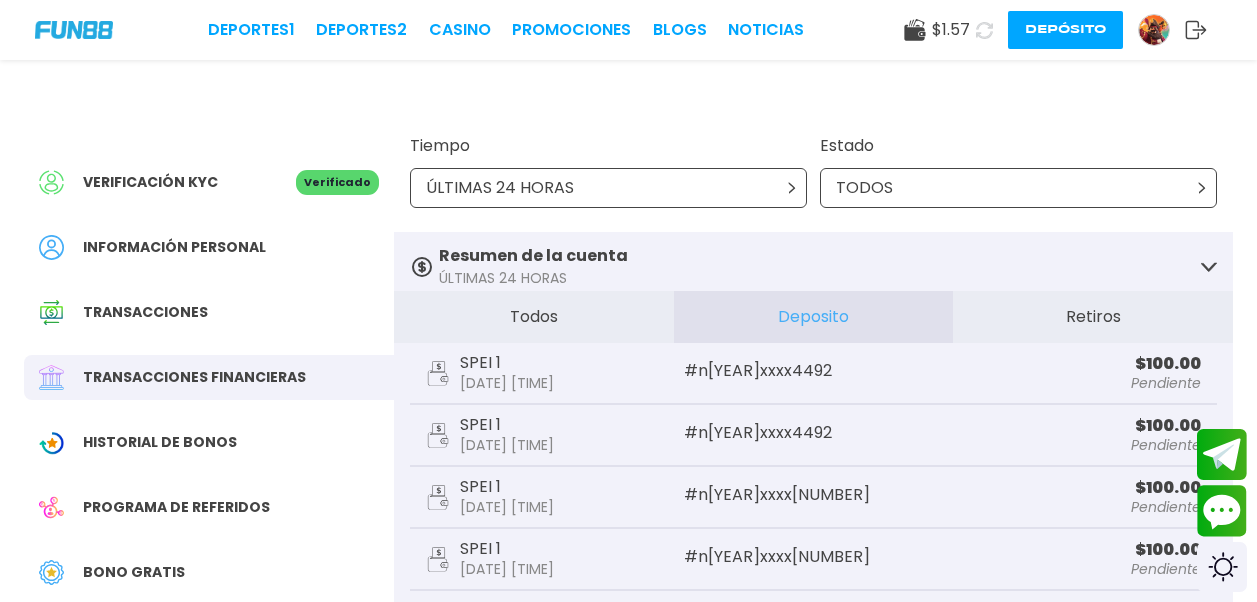 scroll, scrollTop: 100, scrollLeft: 0, axis: vertical 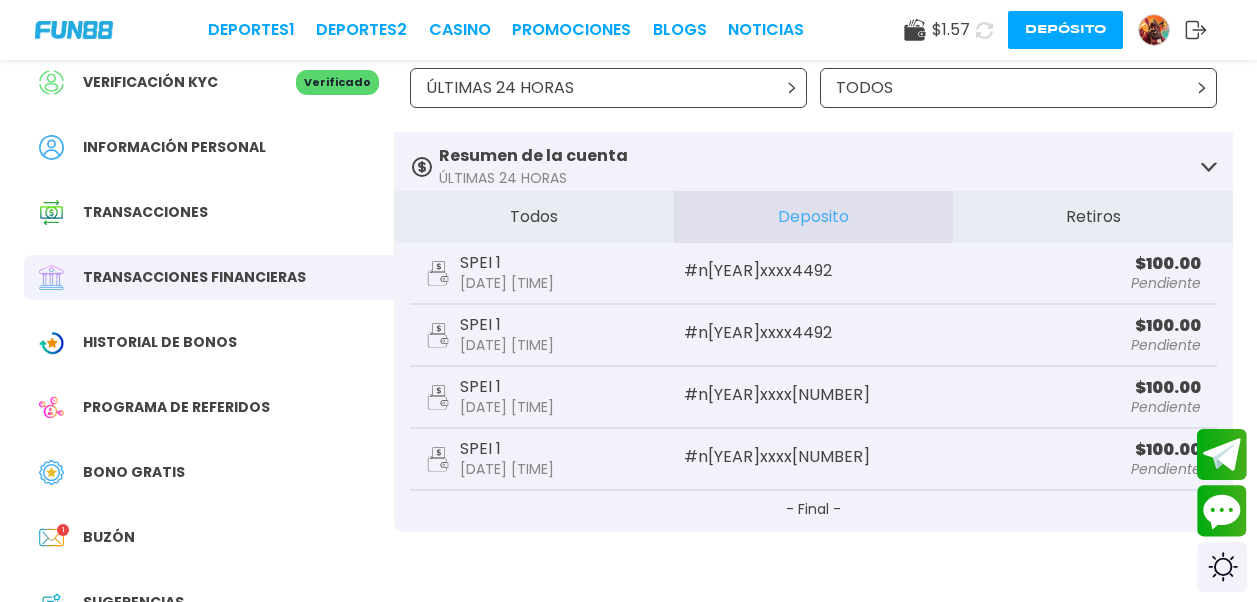 click on "Verificación KYC Verificado Información personal Transacciones Transacciones financieras Historial de Bonos Programa de referidos Bono Gratis Buzón 1 Sugerencias" at bounding box center (209, 352) 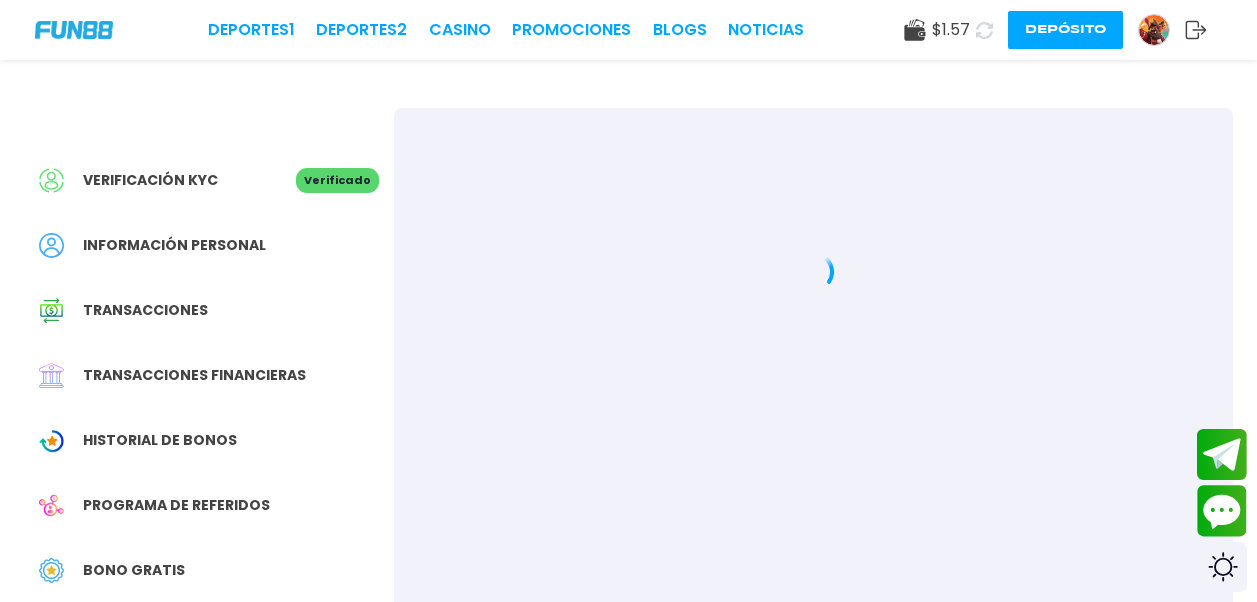 scroll, scrollTop: 0, scrollLeft: 0, axis: both 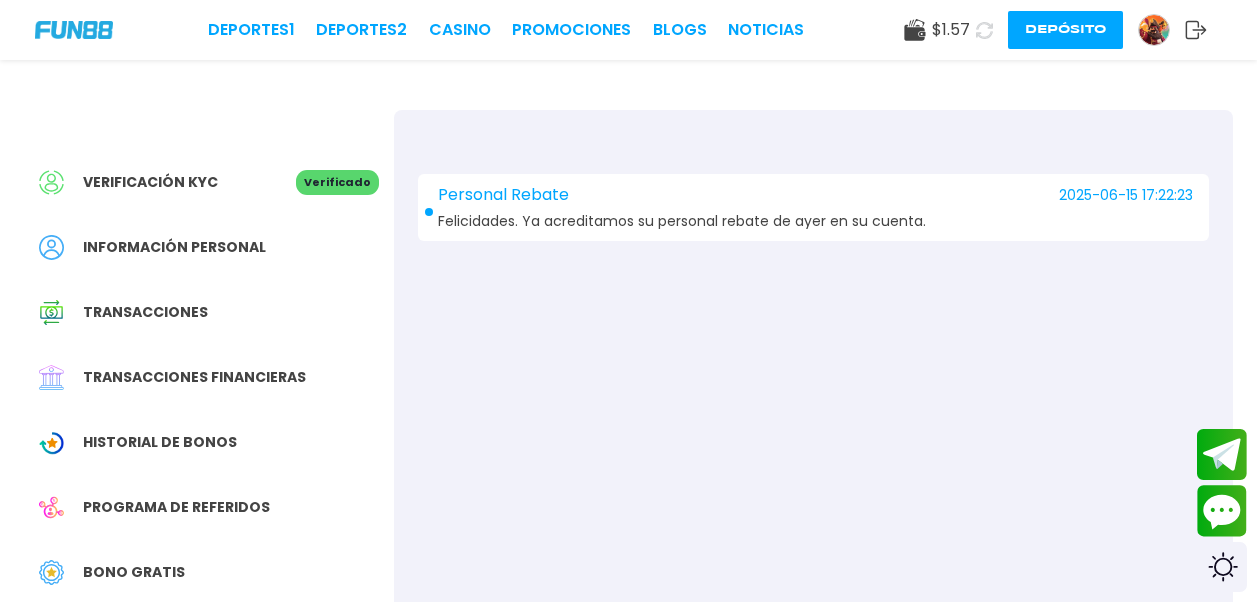 click on "Personal Rebate [DATE] [TIME] [GREETING]. Ya acreditamos su personal rebate de ayer en su cuenta." at bounding box center [813, 207] 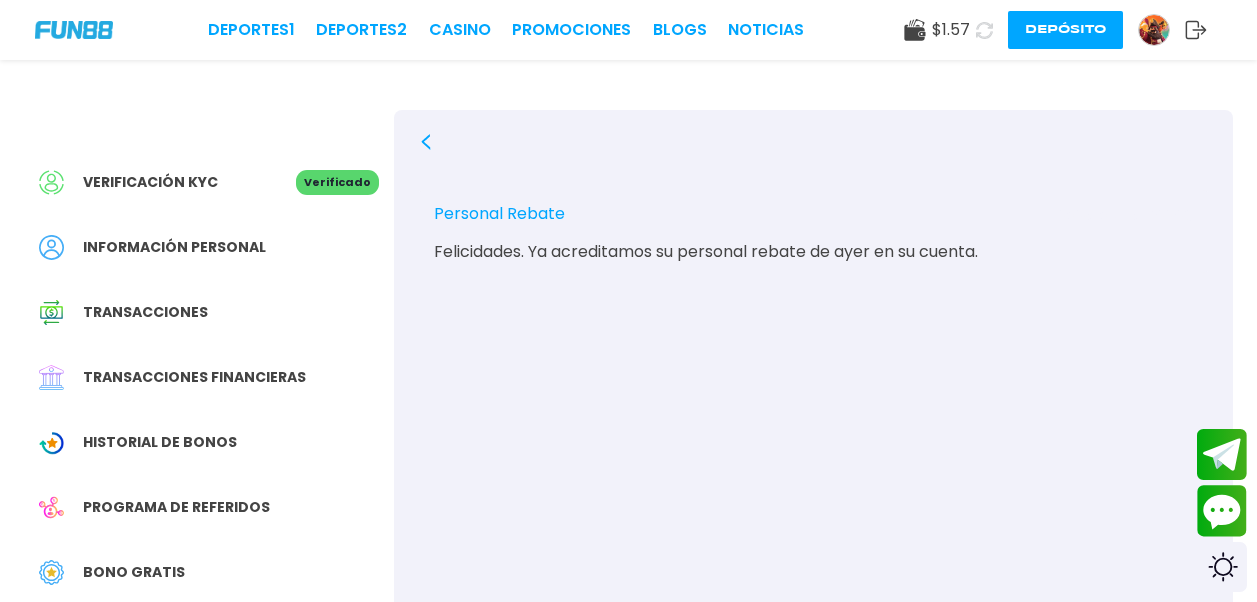click on "Felicidades. Ya acreditamos su personal rebate de ayer en su cuenta." at bounding box center (813, 252) 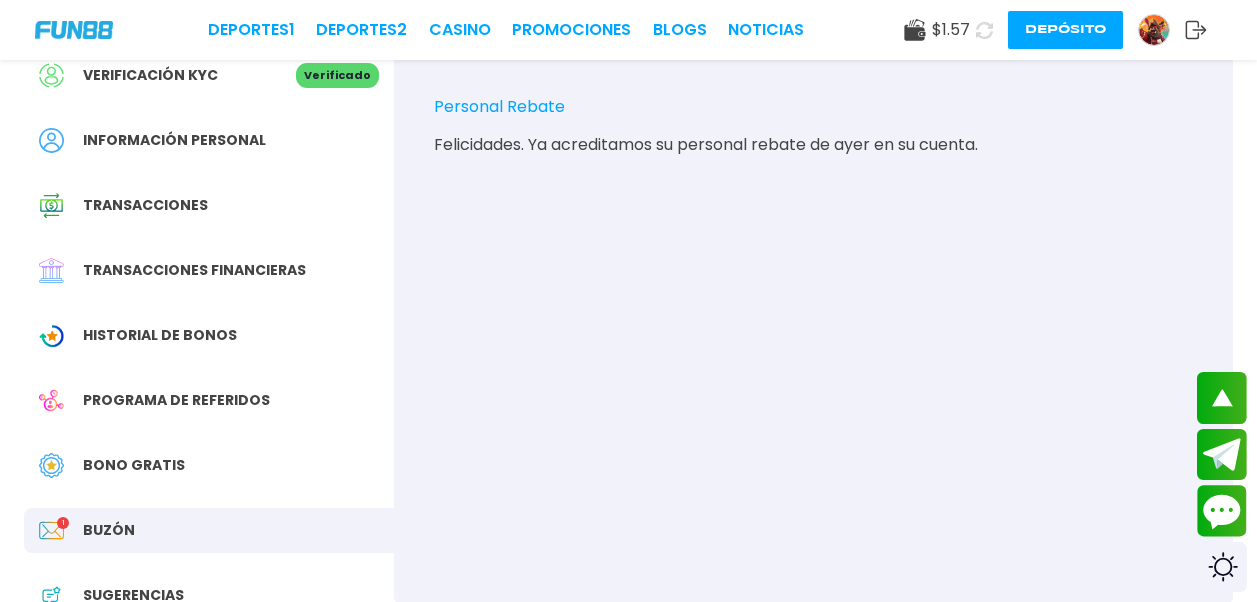 scroll, scrollTop: 100, scrollLeft: 0, axis: vertical 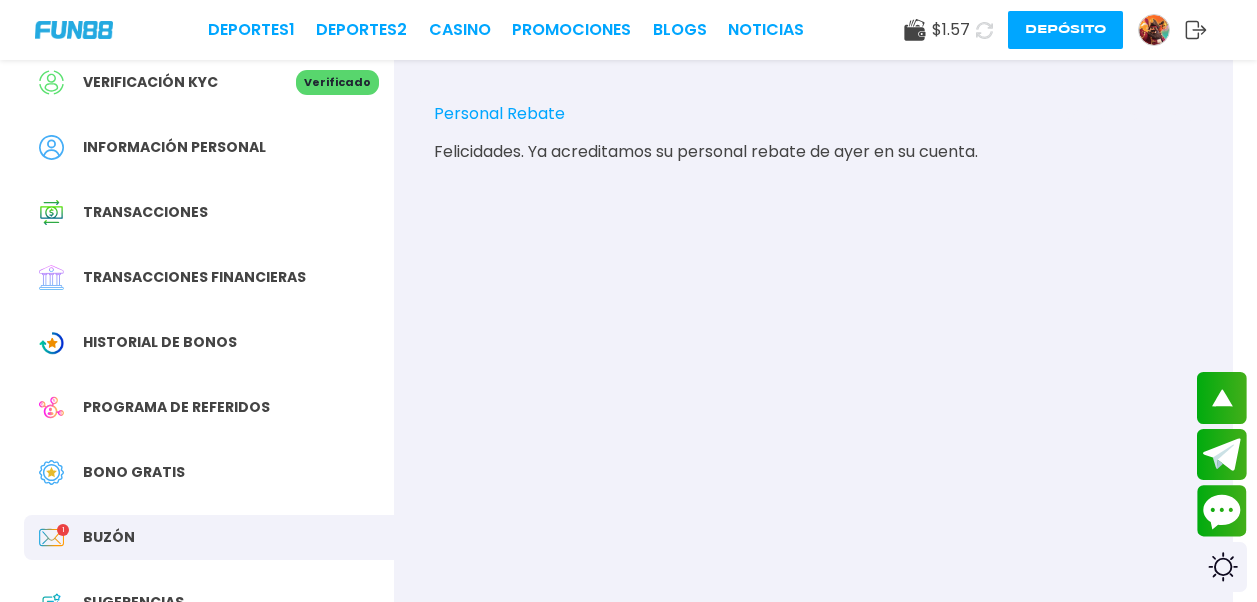 click on "Buzón" at bounding box center [109, 537] 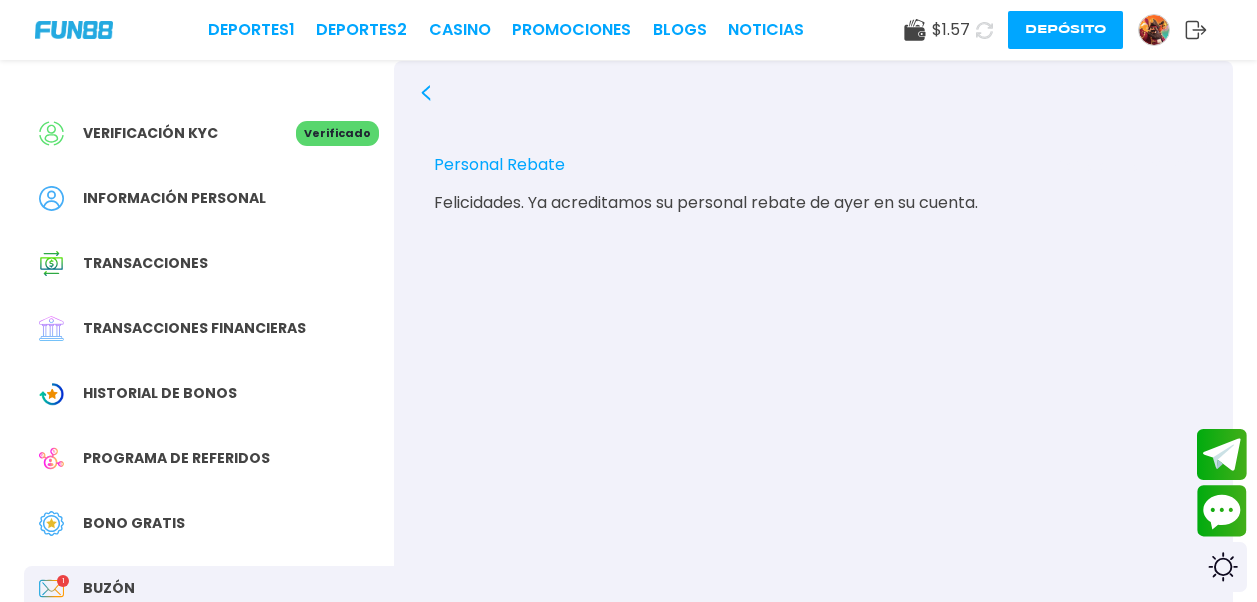 scroll, scrollTop: 0, scrollLeft: 0, axis: both 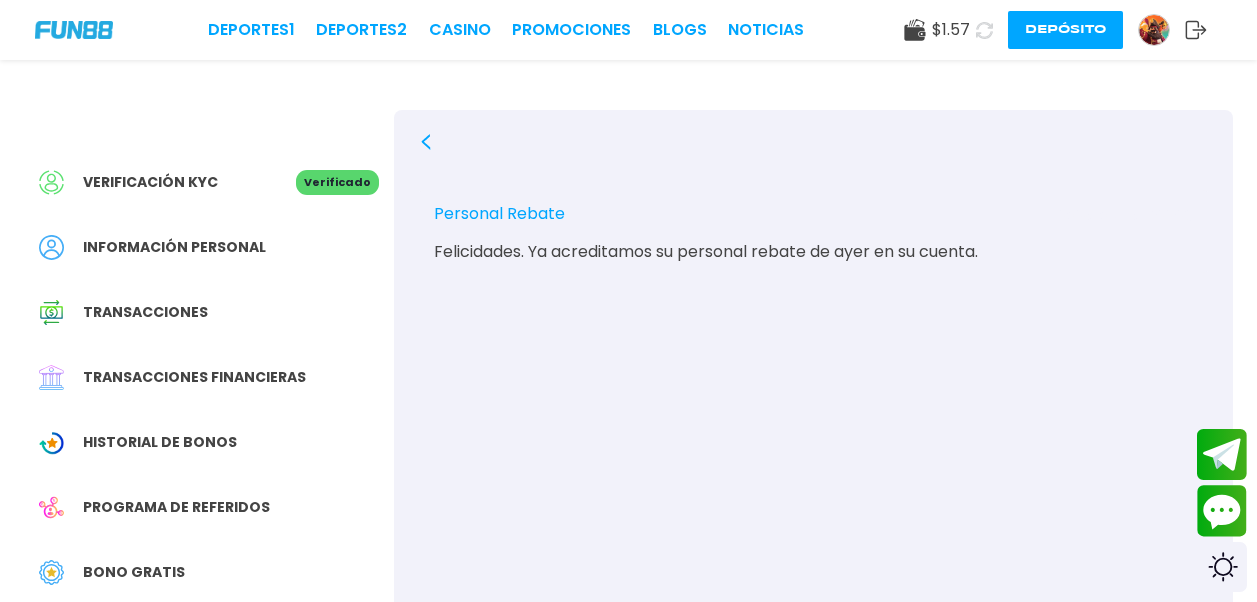 click on "Personal Rebate [DATE] [TIME] [GREETING]. Ya acreditamos su personal rebate de ayer en su cuenta." at bounding box center [813, 411] 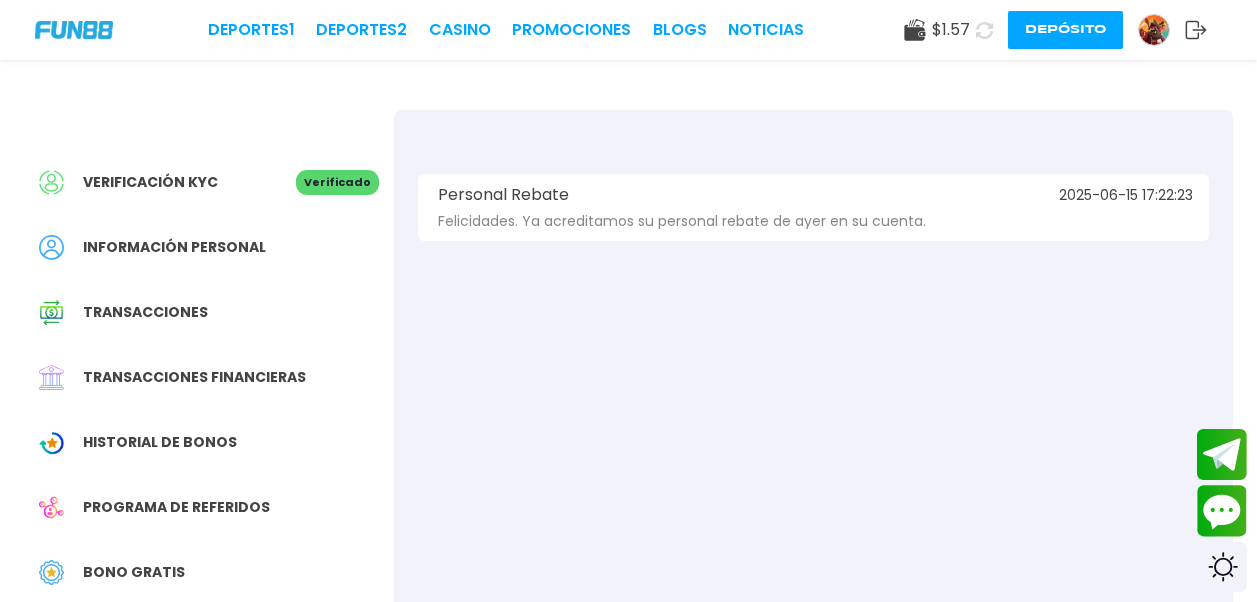 click at bounding box center [1154, 30] 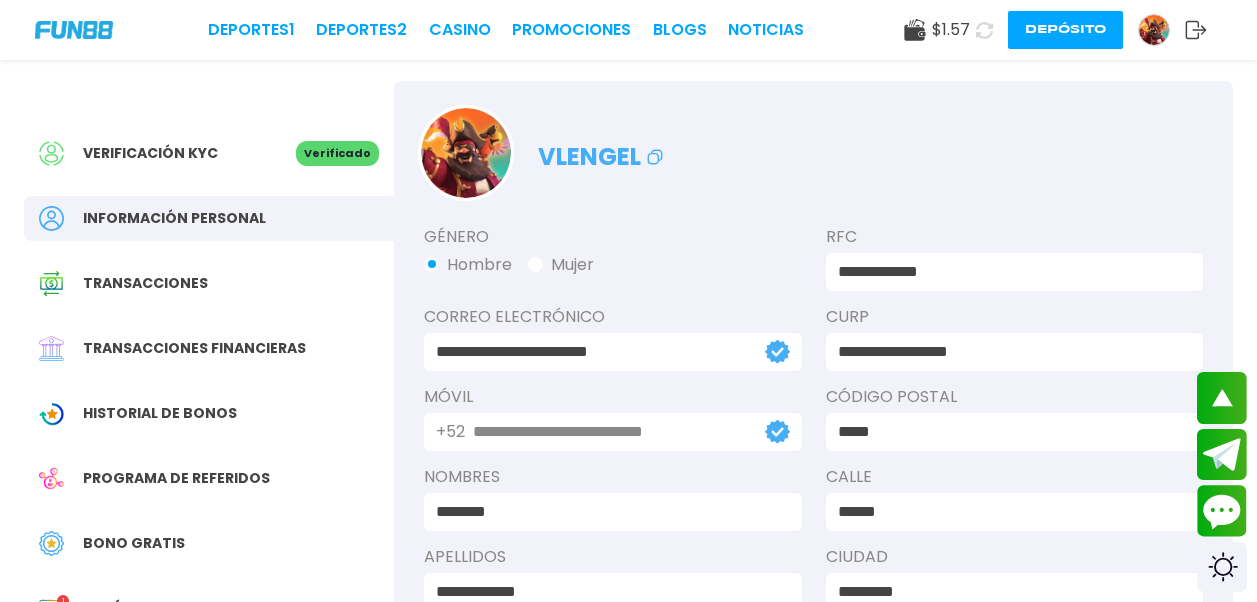 scroll, scrollTop: 0, scrollLeft: 0, axis: both 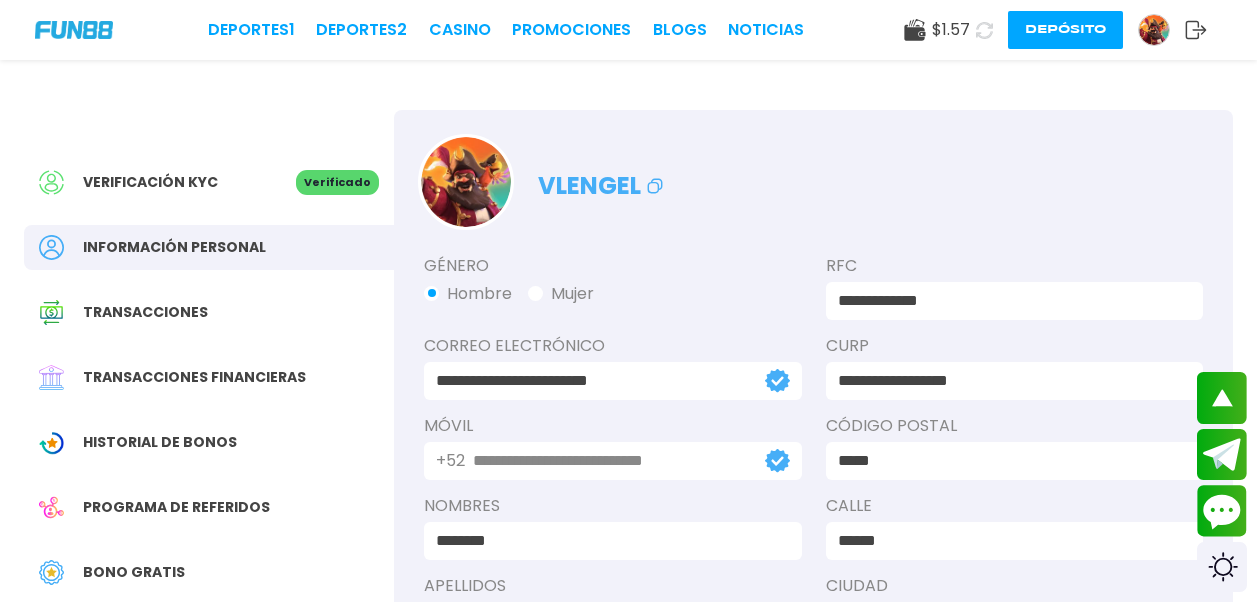 click 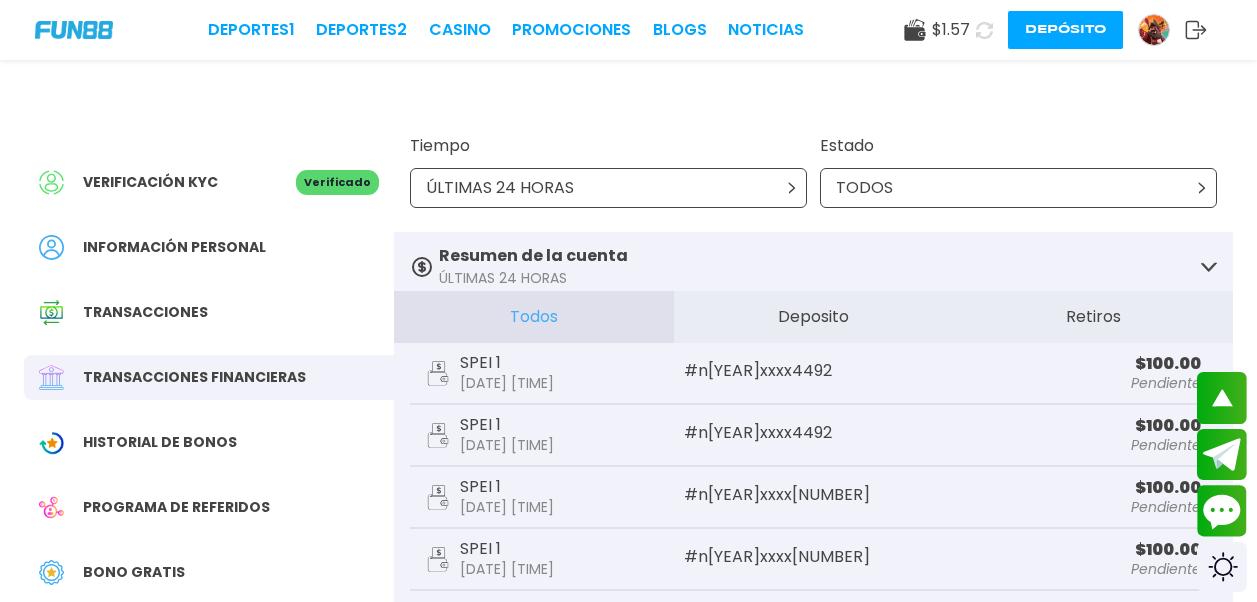 click on "Pendiente" at bounding box center [1072, 383] 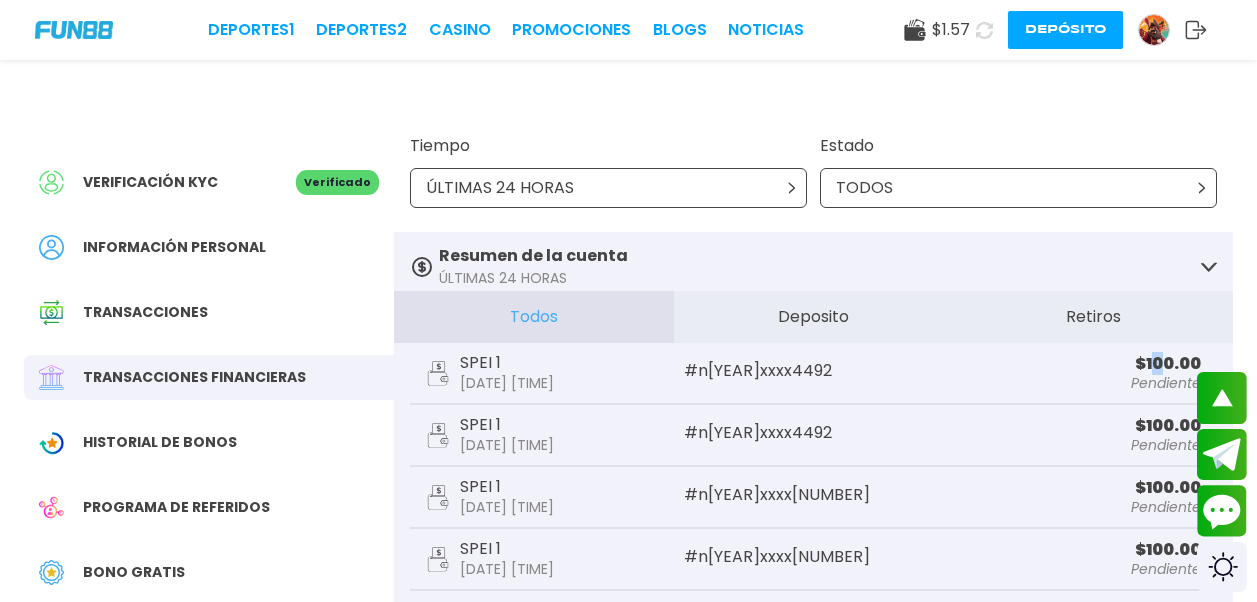 click on "$ 100.00" at bounding box center [1072, 364] 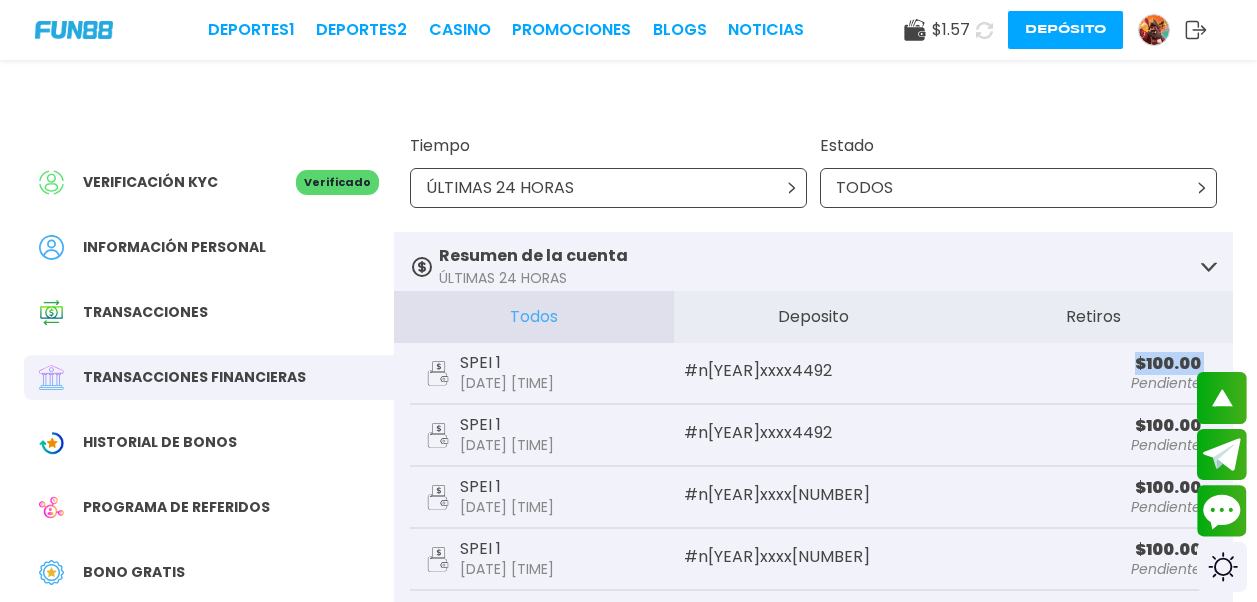 click on "$ 100.00" at bounding box center (1072, 364) 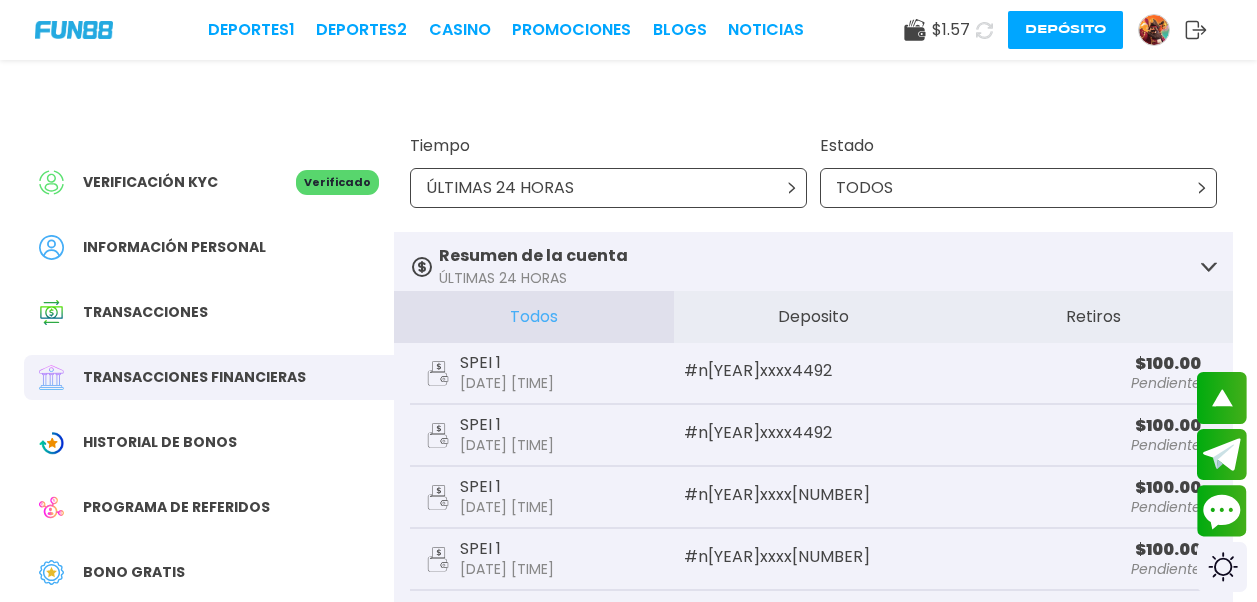 click on "[DATE] [TIME]" at bounding box center [507, 383] 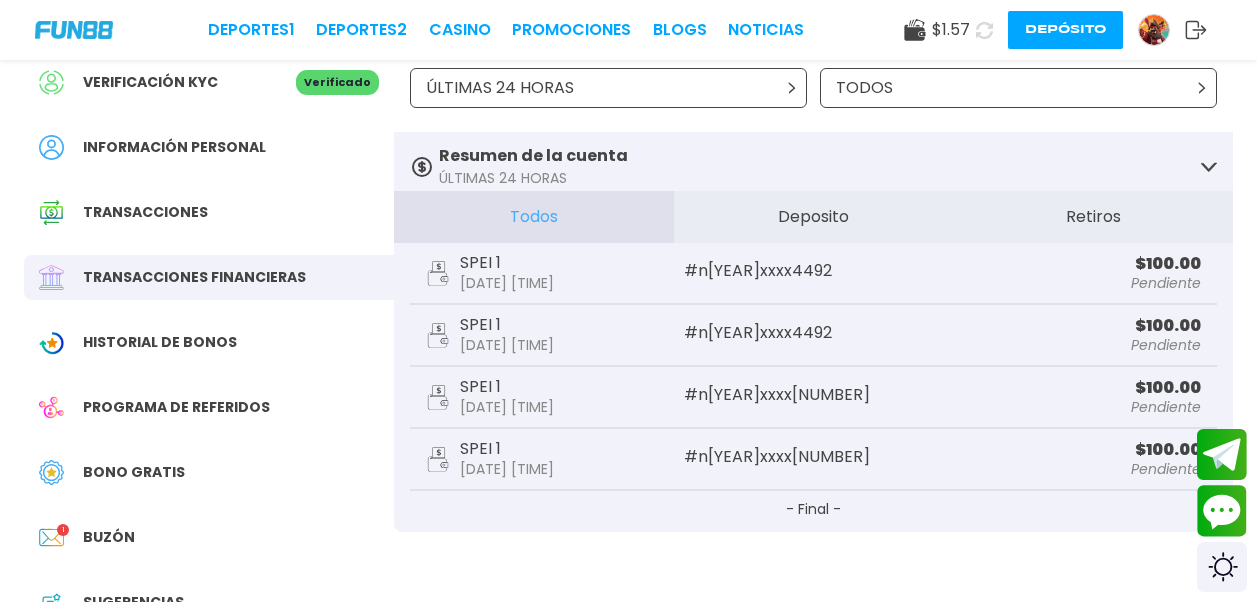 scroll, scrollTop: 0, scrollLeft: 0, axis: both 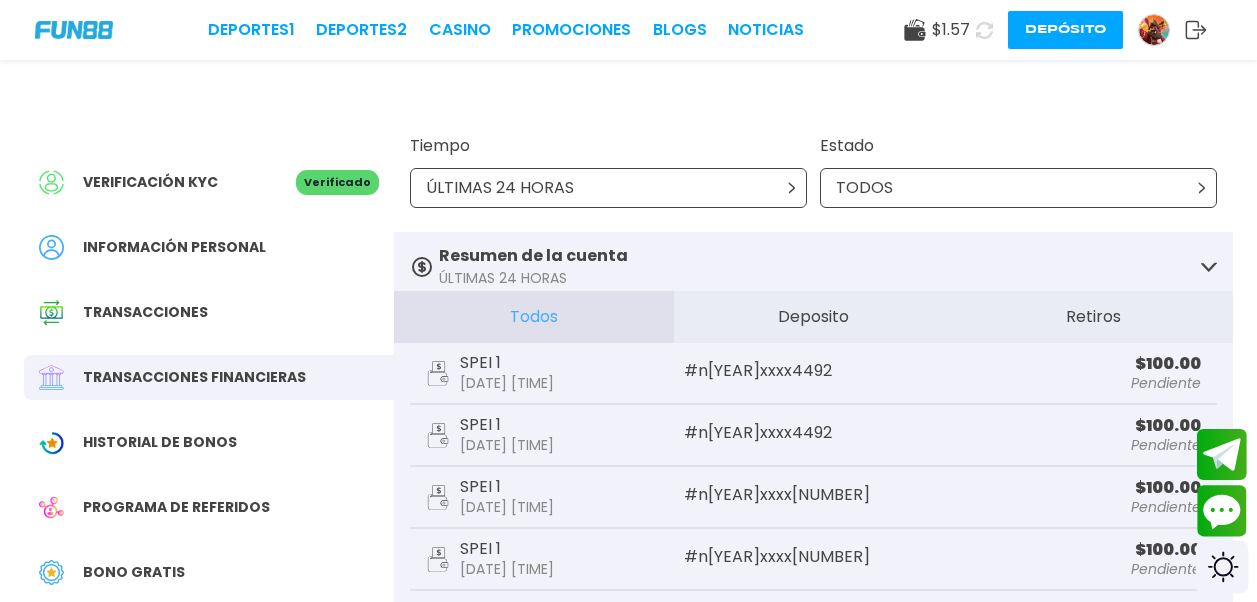 click at bounding box center (1222, 567) 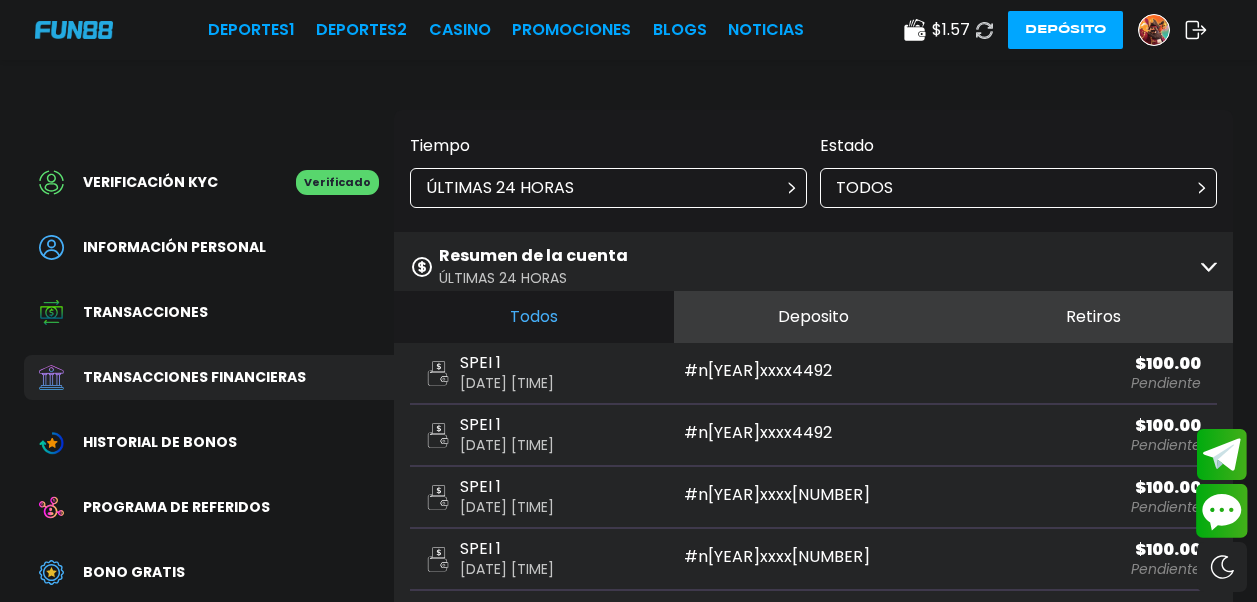 click at bounding box center [1222, 511] 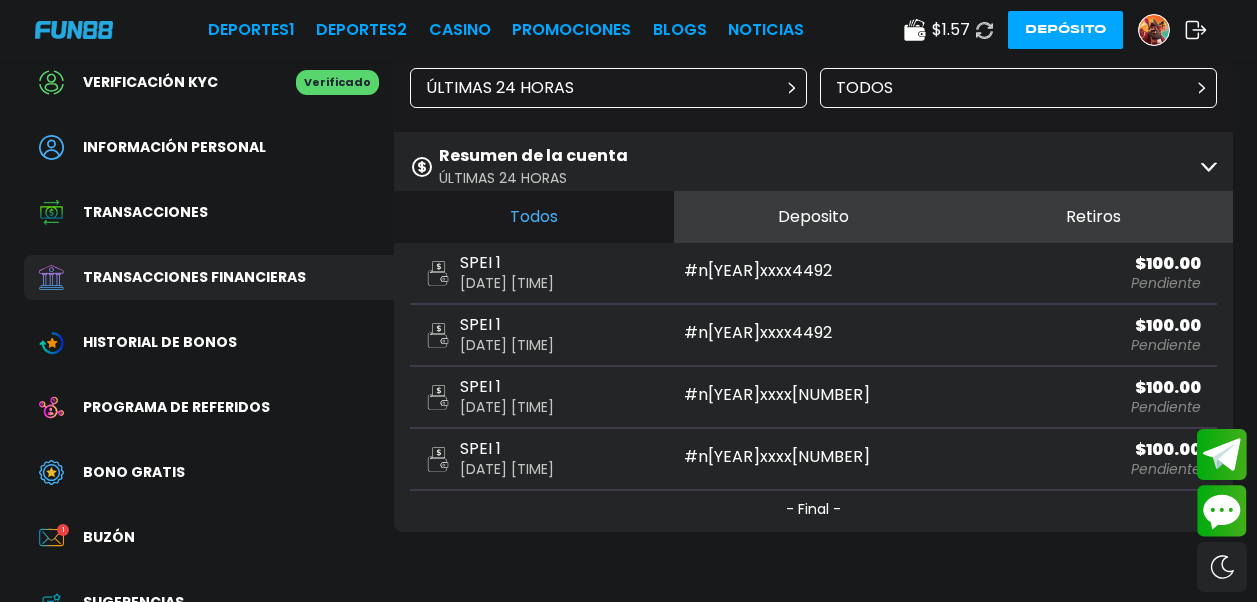 scroll, scrollTop: 0, scrollLeft: 0, axis: both 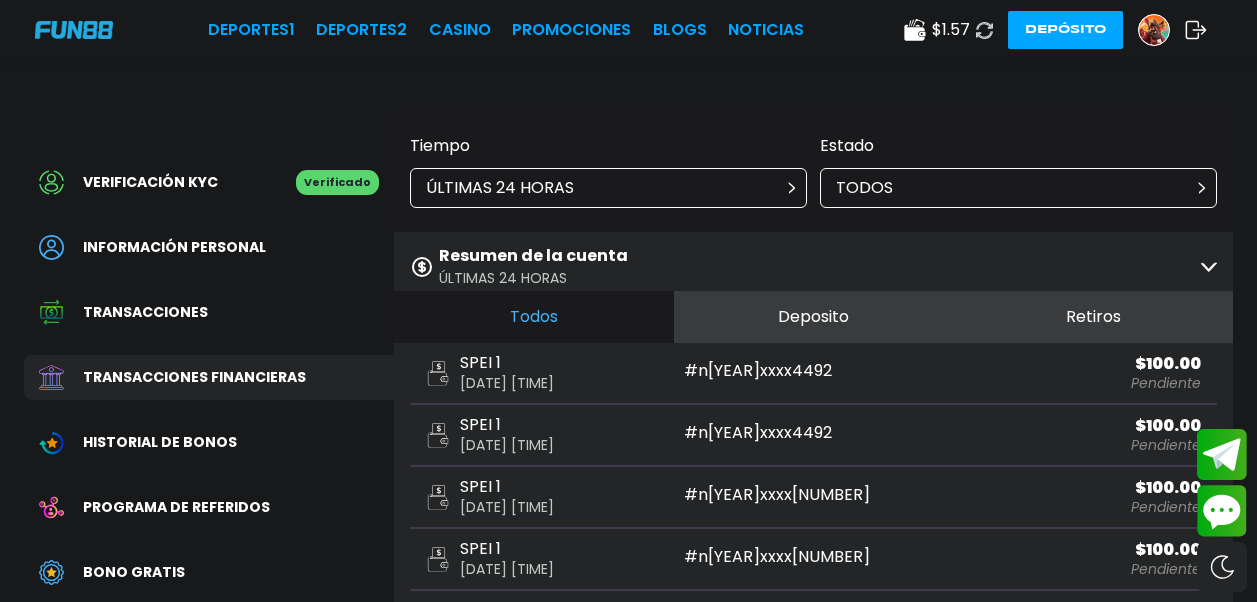 click at bounding box center [984, 30] 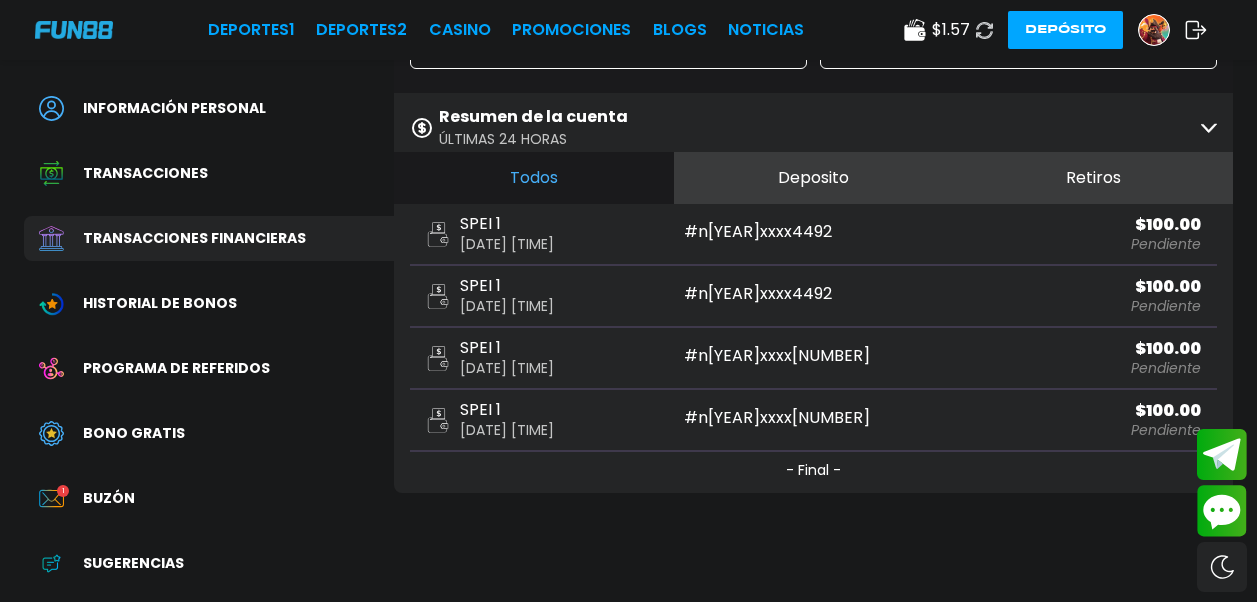 scroll, scrollTop: 400, scrollLeft: 0, axis: vertical 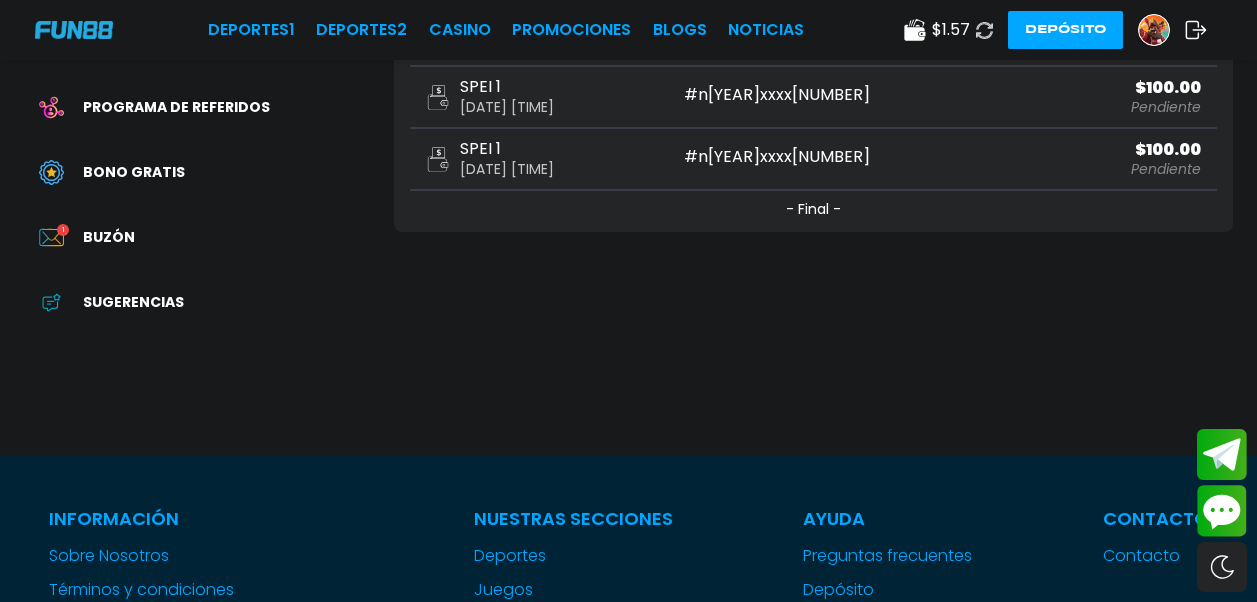 click on "Verificación KYC Verificado Información personal Transacciones Transacciones financieras Historial de Bonos Programa de referidos Bono Gratis Buzón 1 Sugerencias Tiempo ÚLTIMAS 24 HORAS Estado TODOS Resumen de la cuenta ÚLTIMAS 24 HORAS victorias totales MX$ 0.00 Apuestas totales MX$ 0.00 Depósitos totales MX$ 0.00 Retiros totales MX$ 0.00 comisión total MX$ 0.00 Todos Deposito Retiros SPEI 1 [DATE] [TIME] # n[TRANSACTION_ID] $ 100.00 Pendiente SPEI 1 [DATE] [TIME] # n[TRANSACTION_ID] $ 100.00 Pendiente SPEI 1 [DATE] [TIME] # n[TRANSACTION_ID] $ 100.00 Pendiente SPEI 1 [DATE] [TIME] # n[TRANSACTION_ID] $ 100.00 Pendiente - Final -" at bounding box center (628, 27) 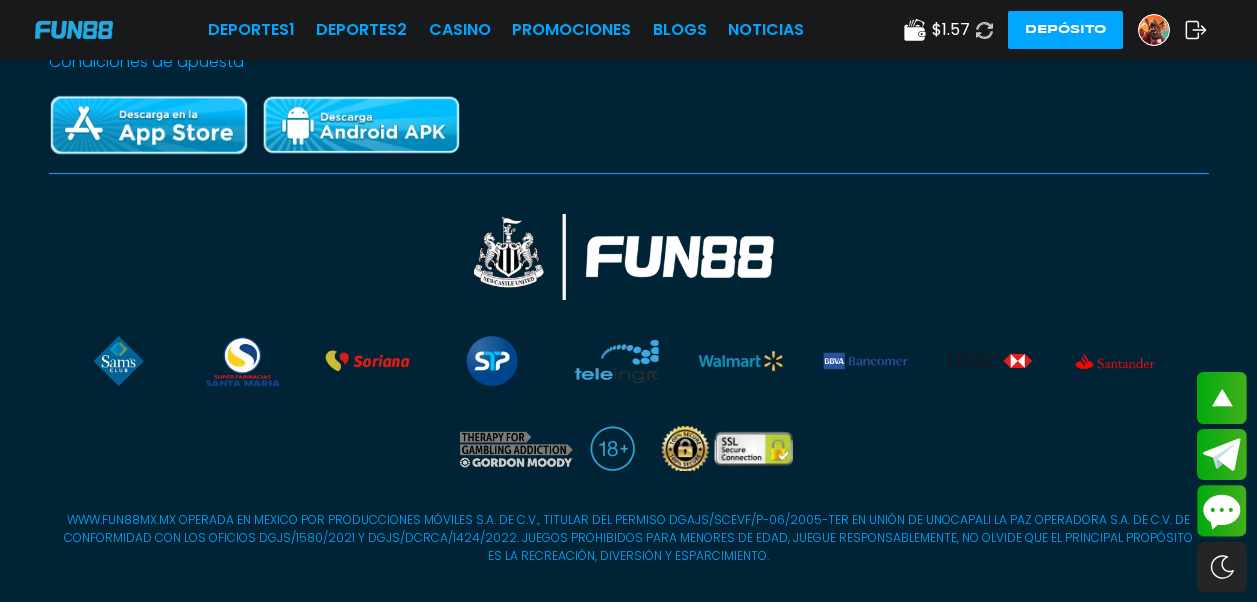 scroll, scrollTop: 1126, scrollLeft: 0, axis: vertical 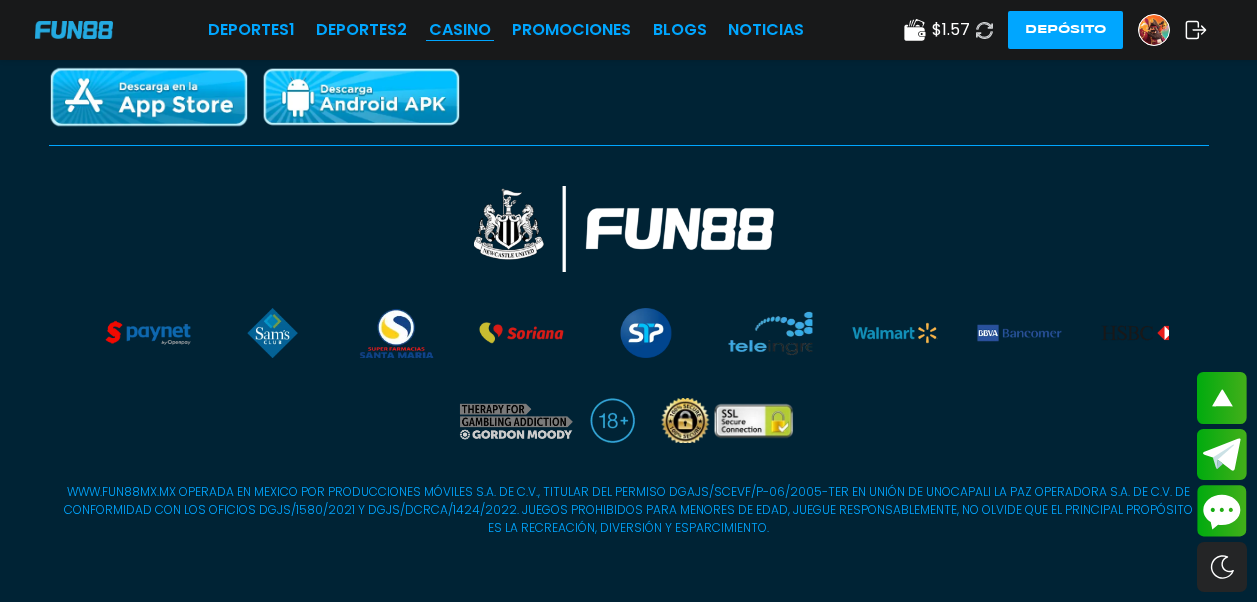 click on "CASINO" at bounding box center [460, 30] 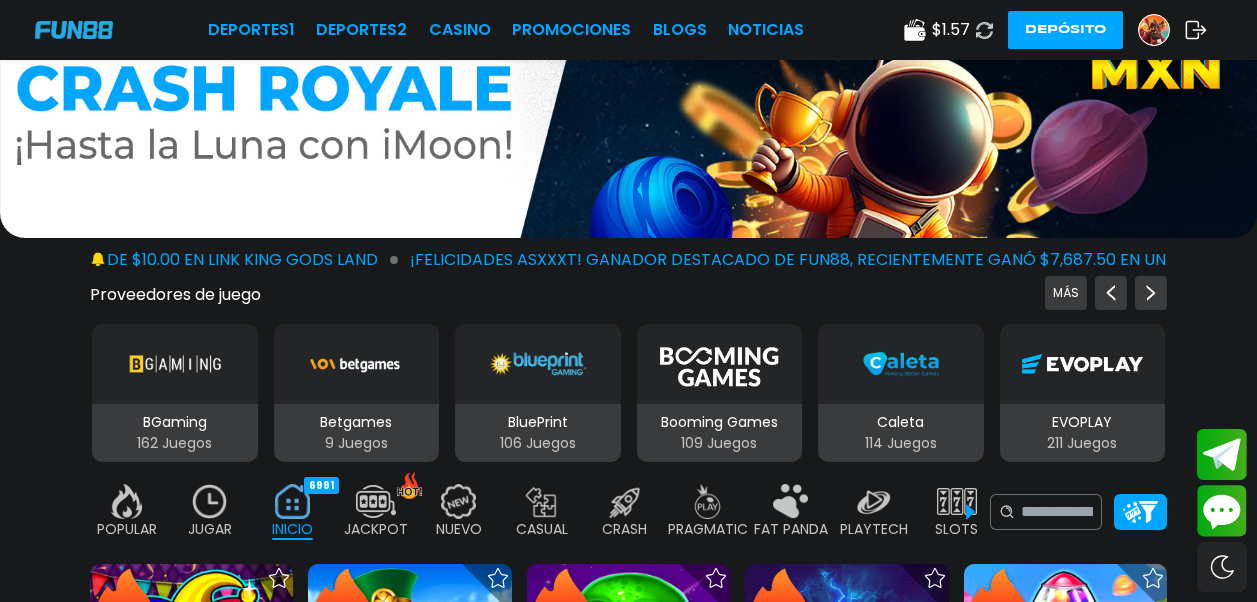 scroll, scrollTop: 0, scrollLeft: 0, axis: both 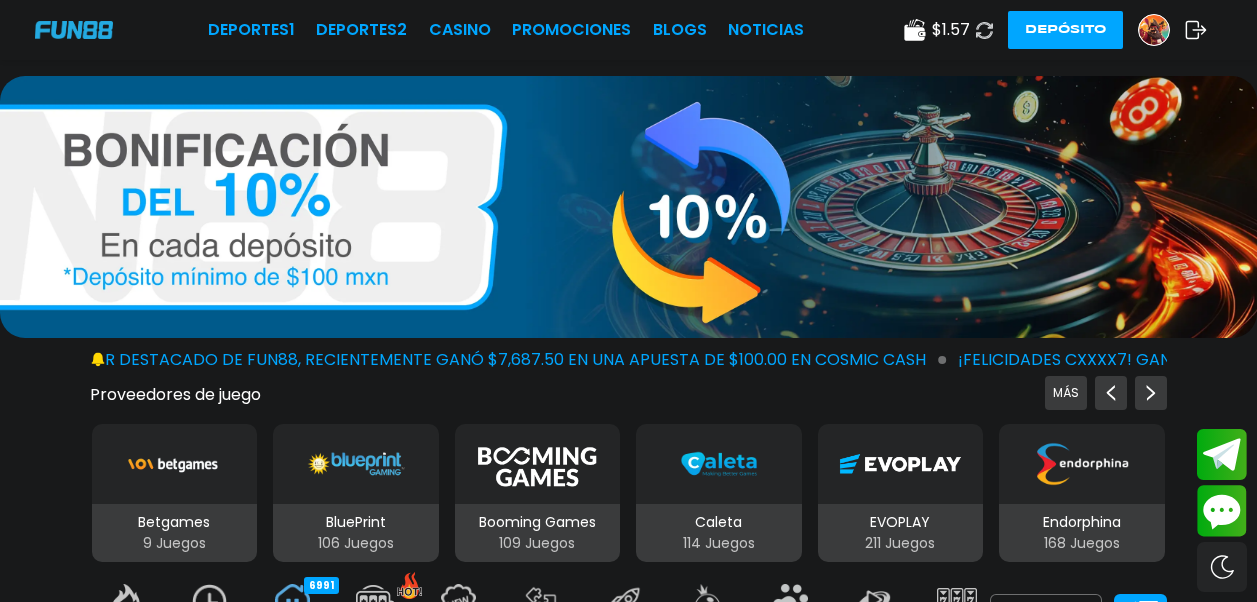 click 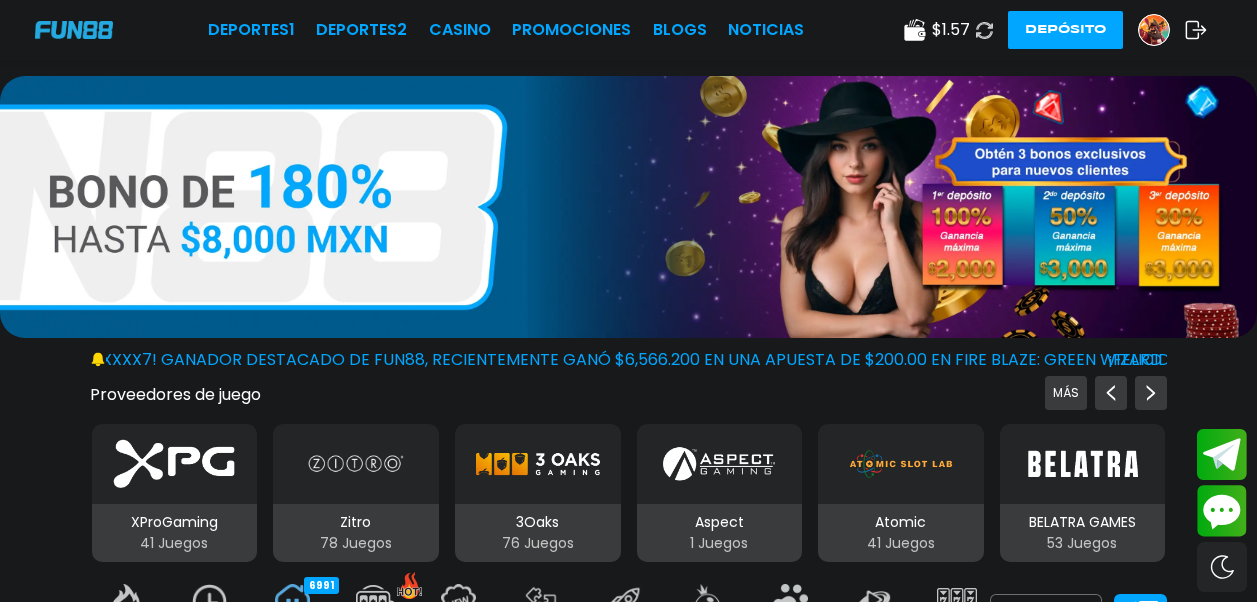 click at bounding box center (984, 30) 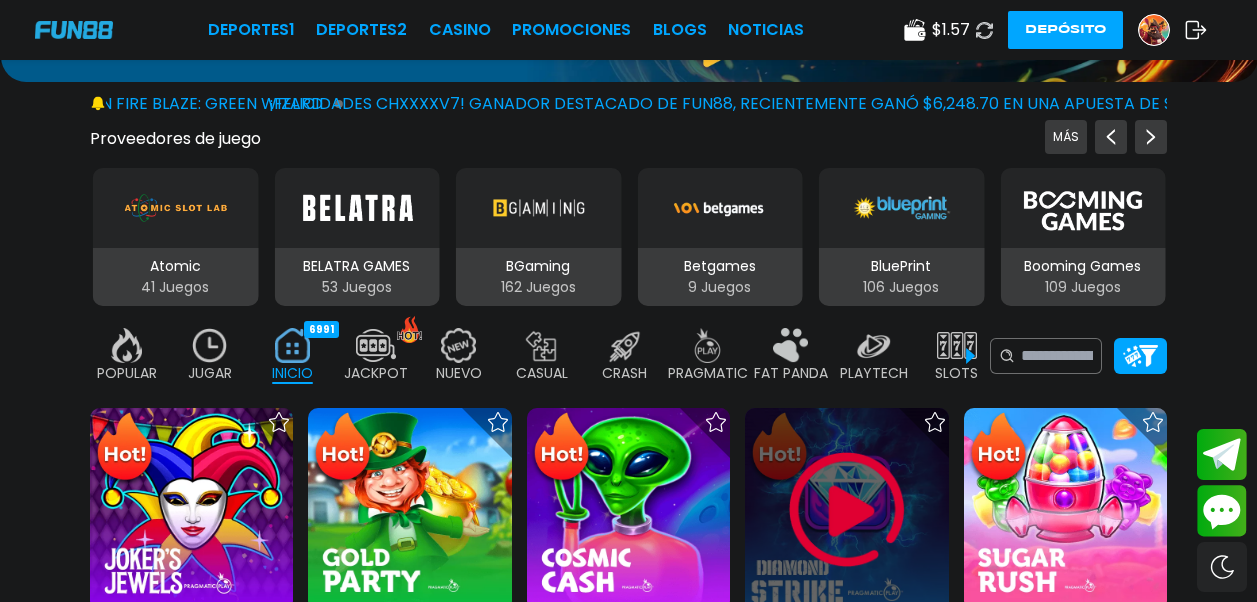 scroll, scrollTop: 300, scrollLeft: 0, axis: vertical 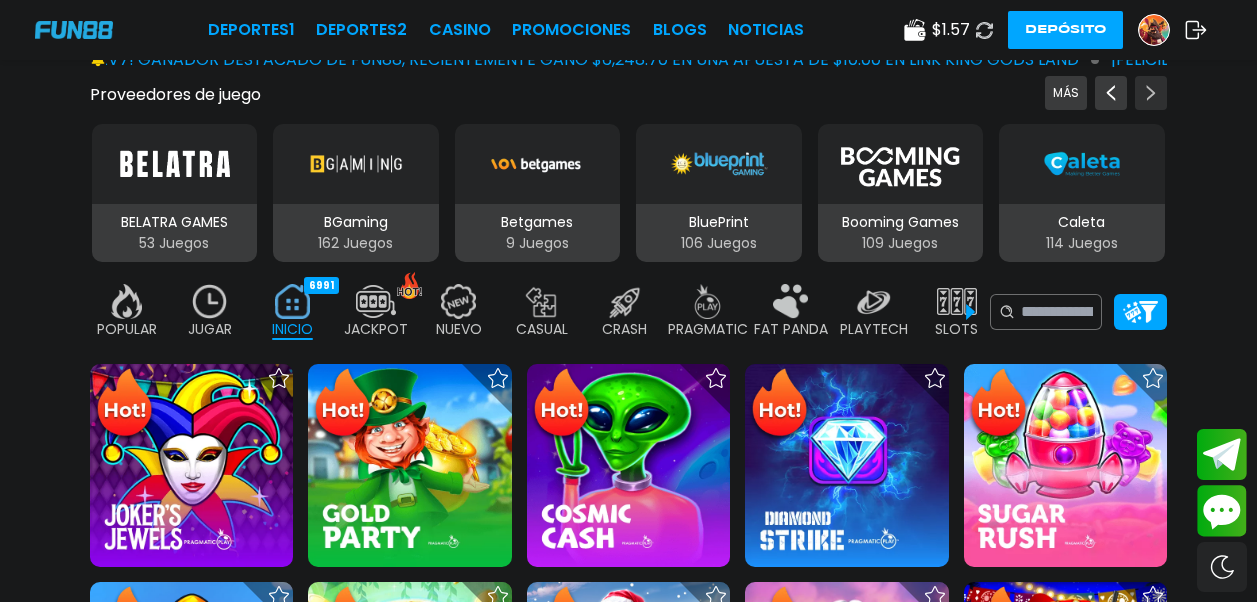 click at bounding box center [1151, 93] 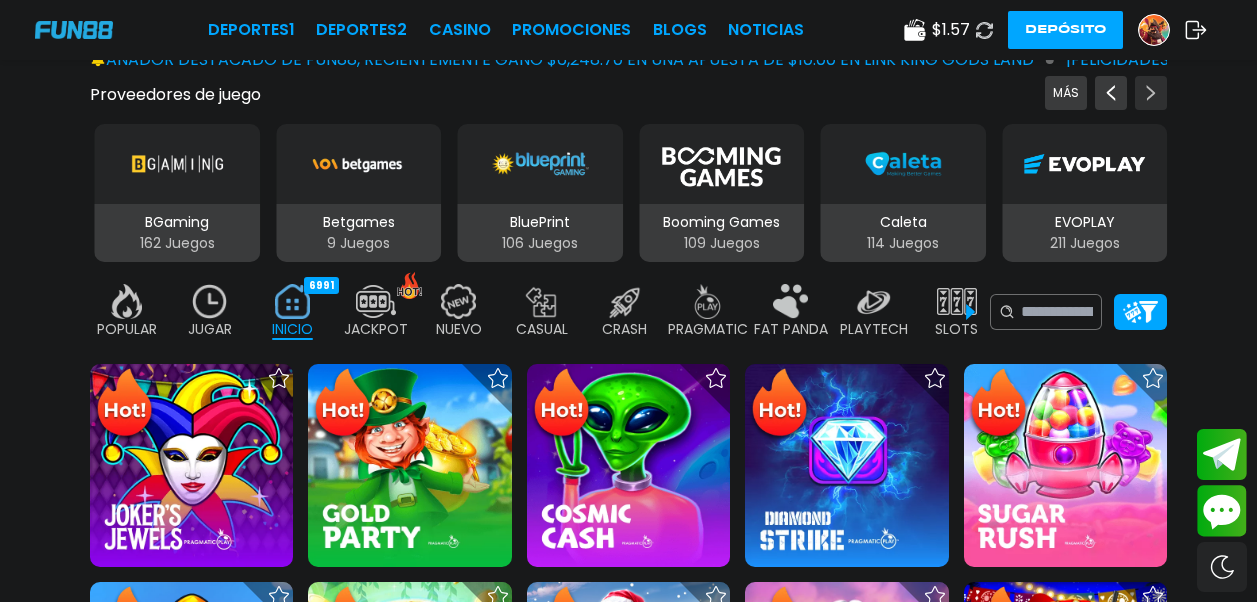 click 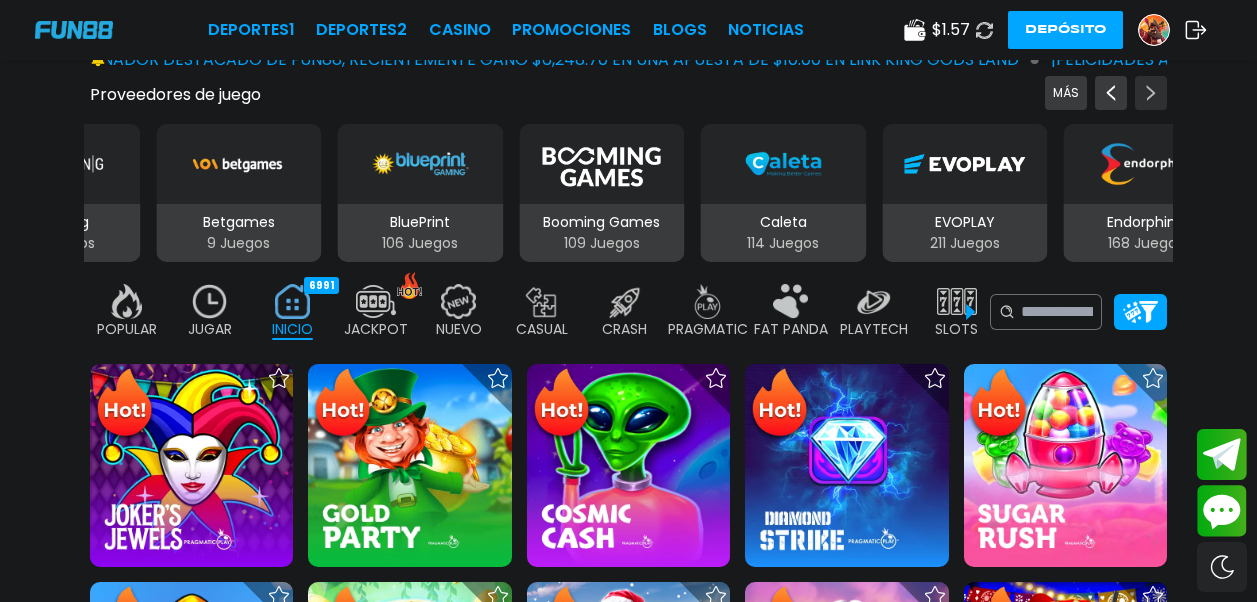 click 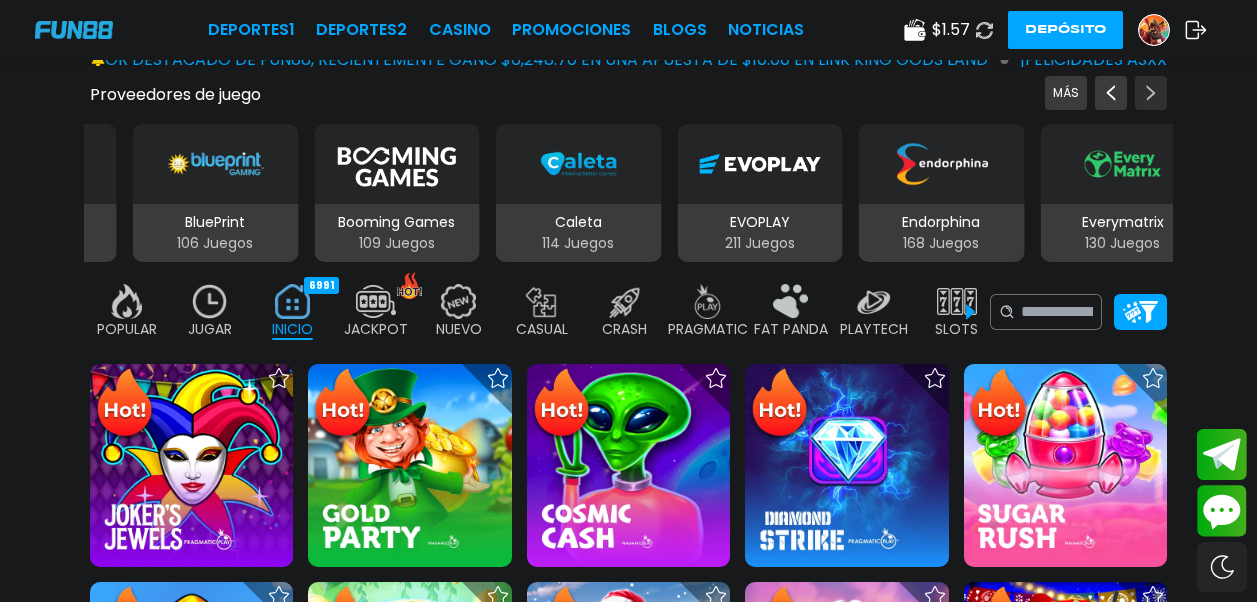 click 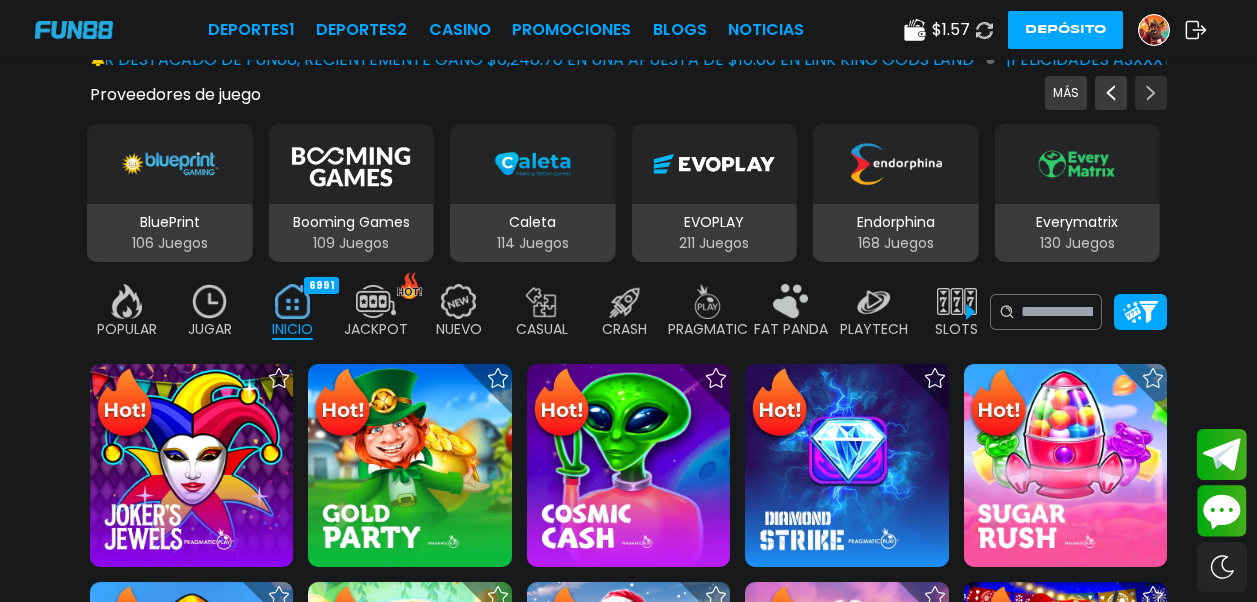 click 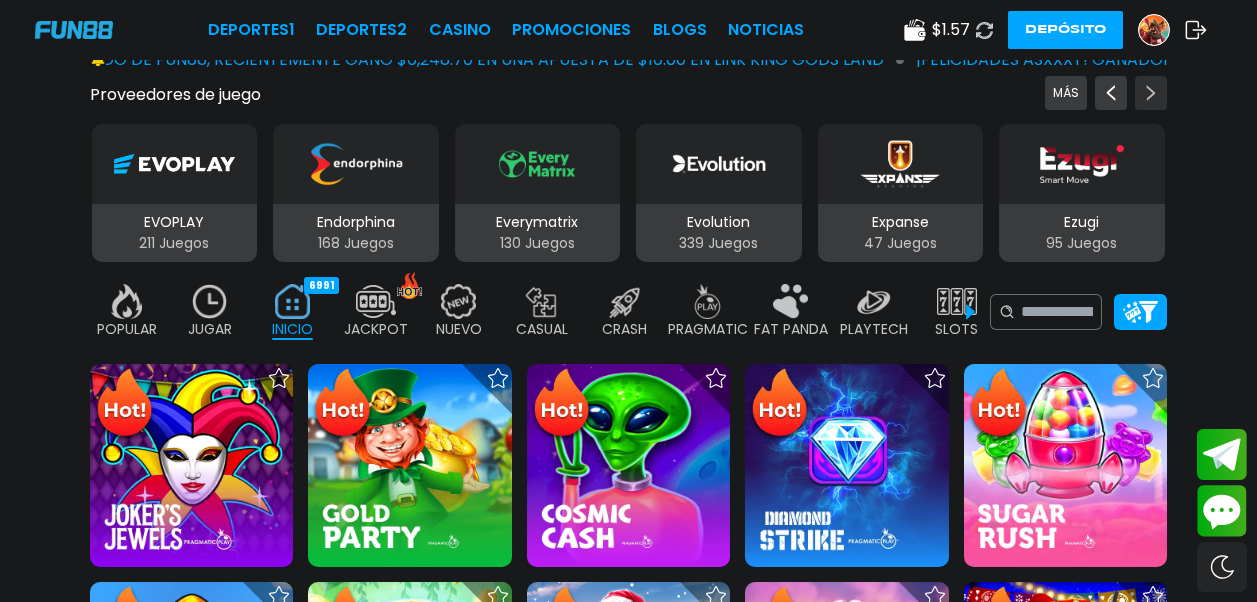 click 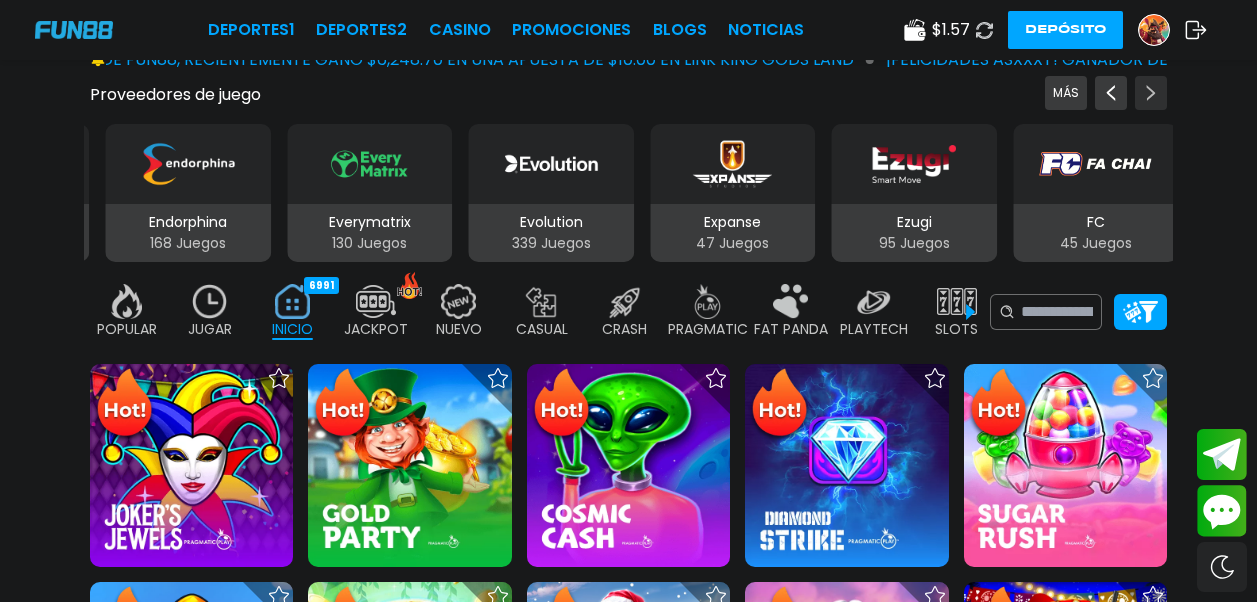 click 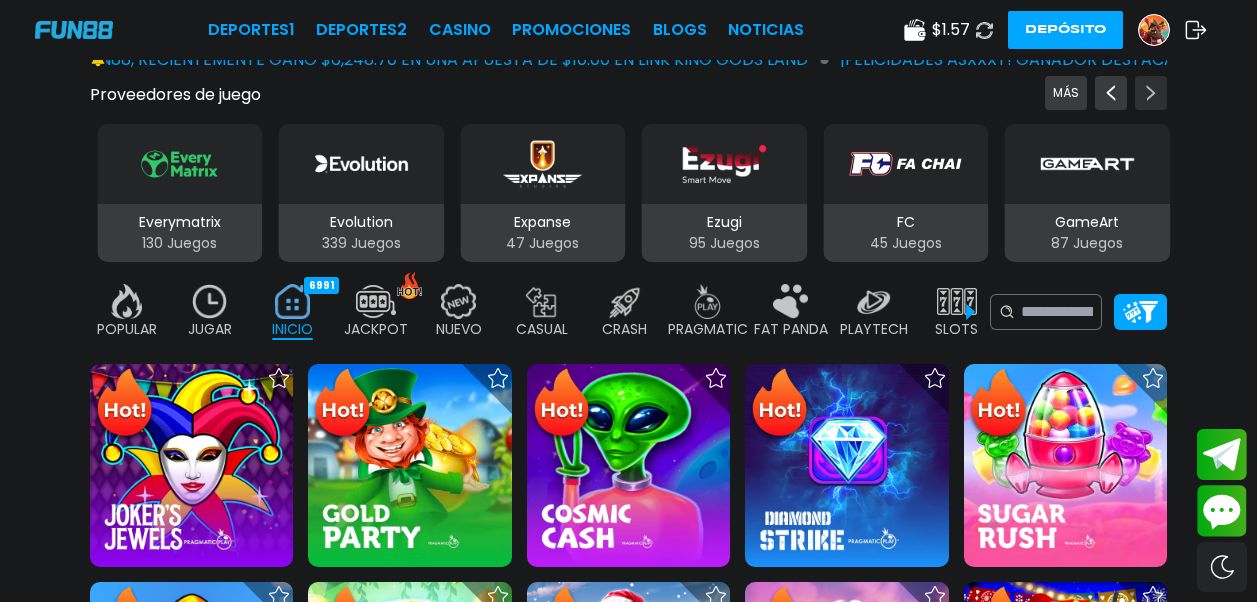 click 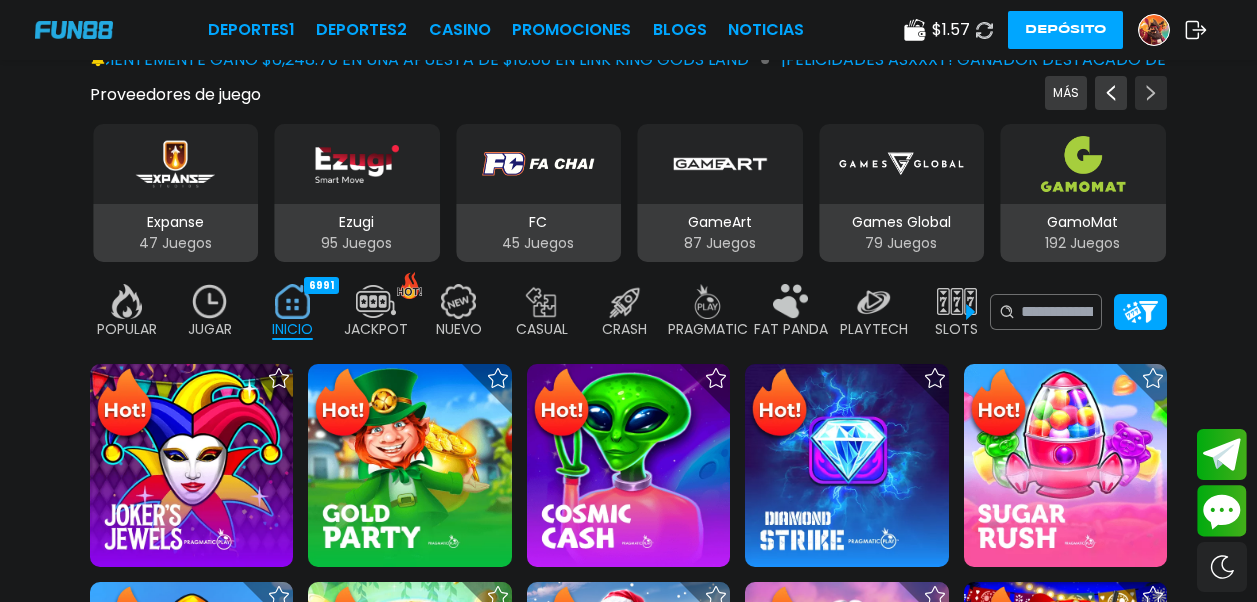 click 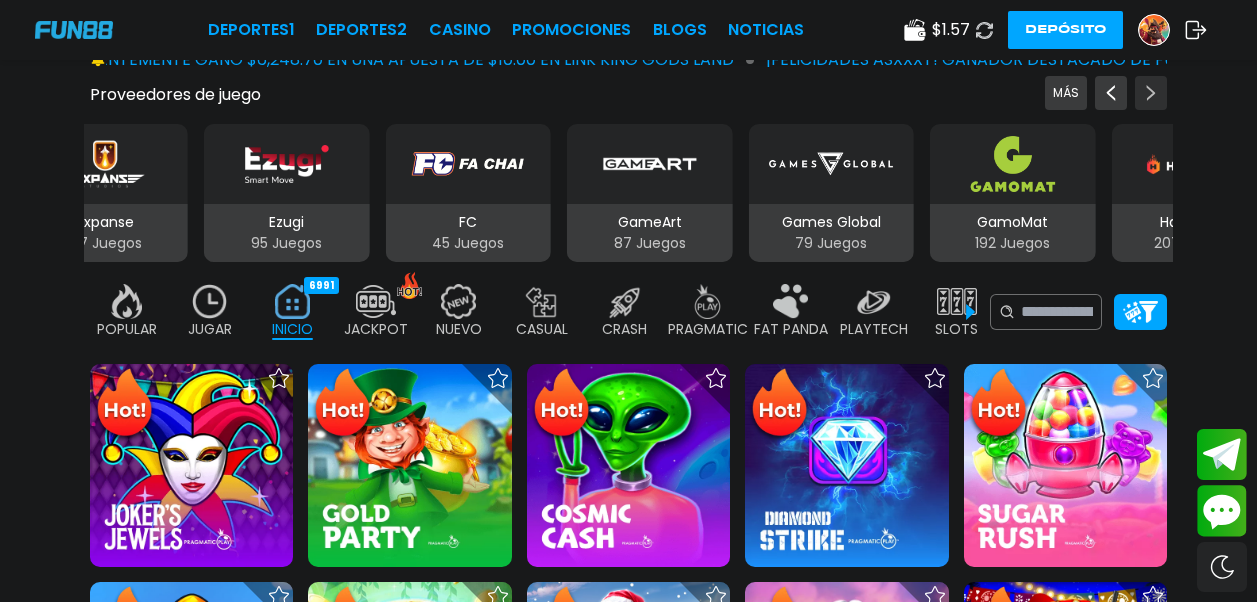 click 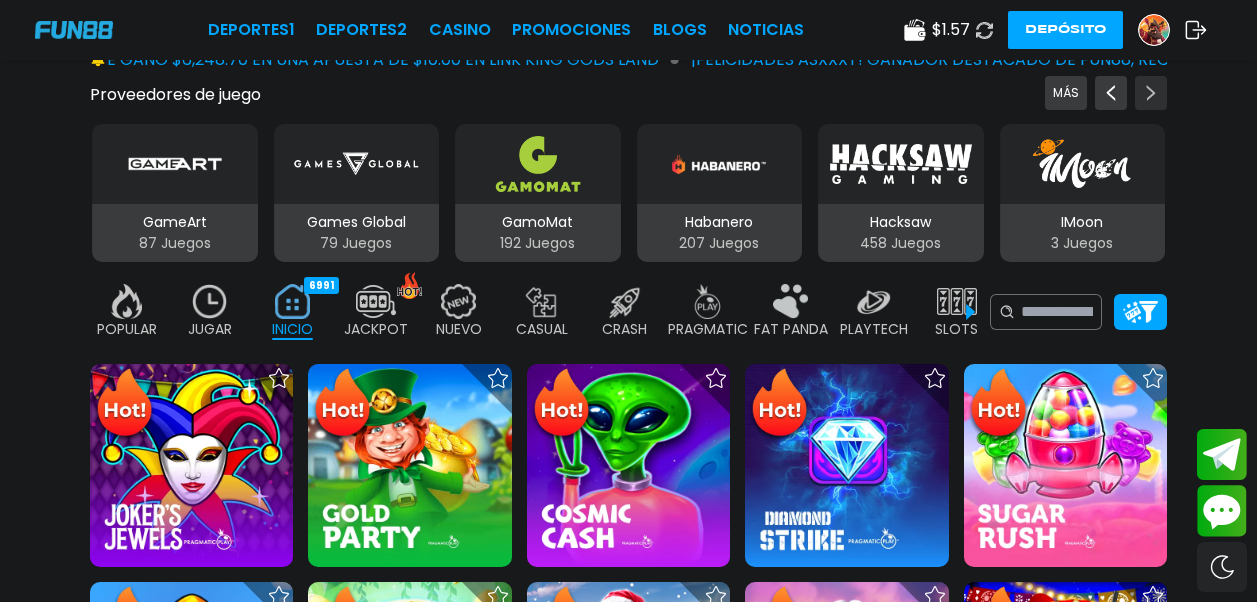 click 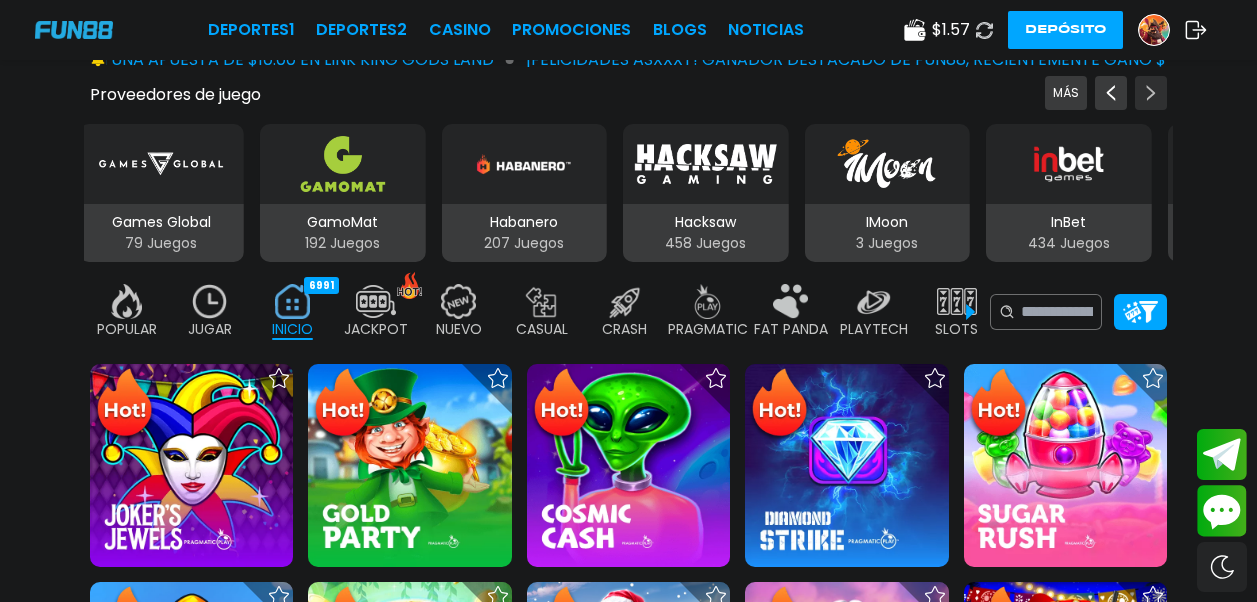 click 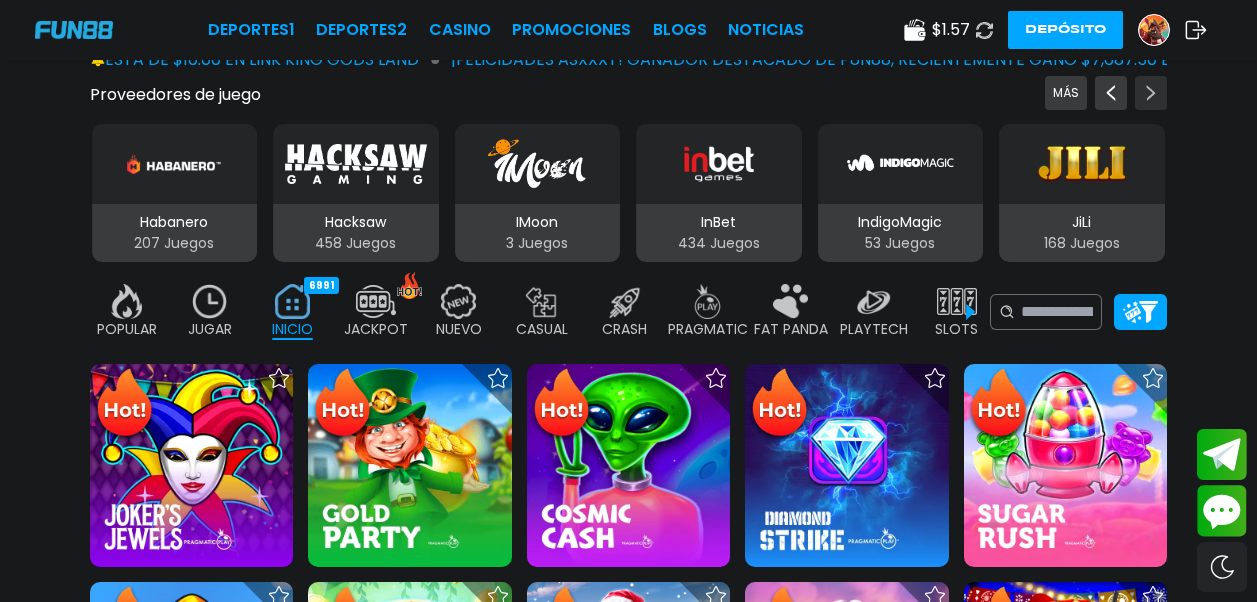 click 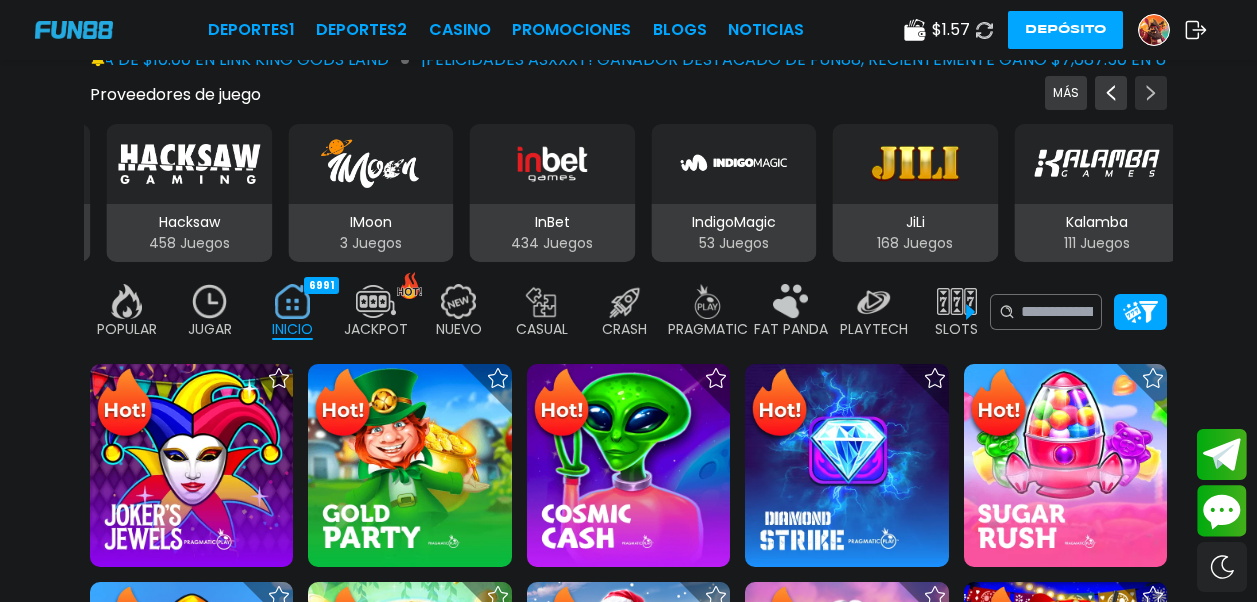 click 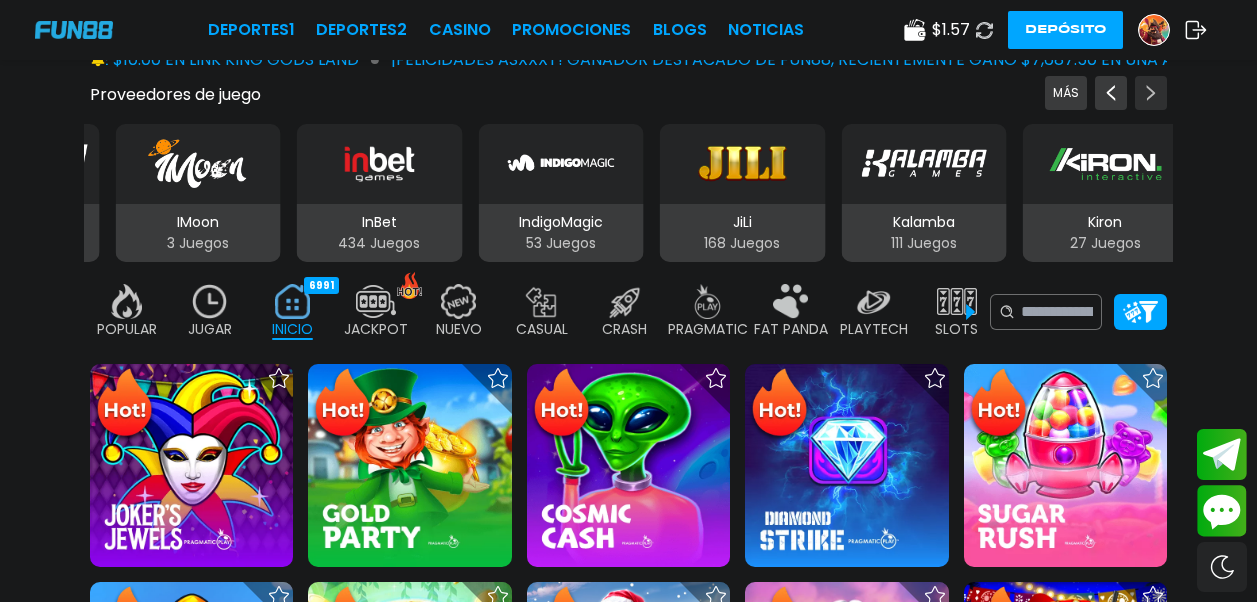 click 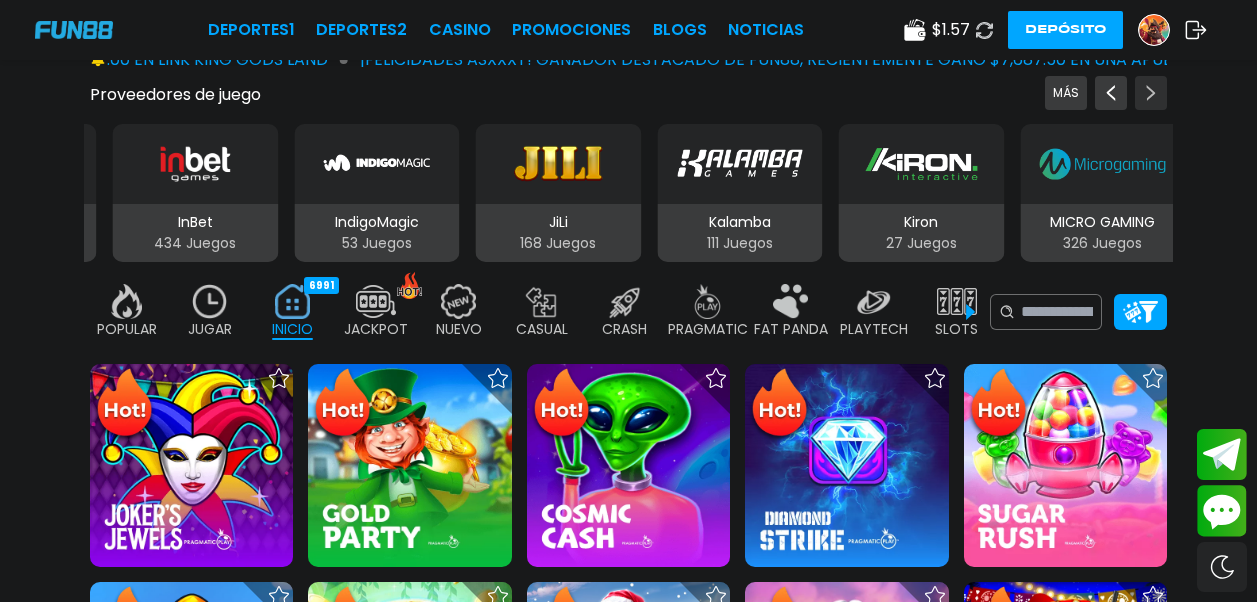 click 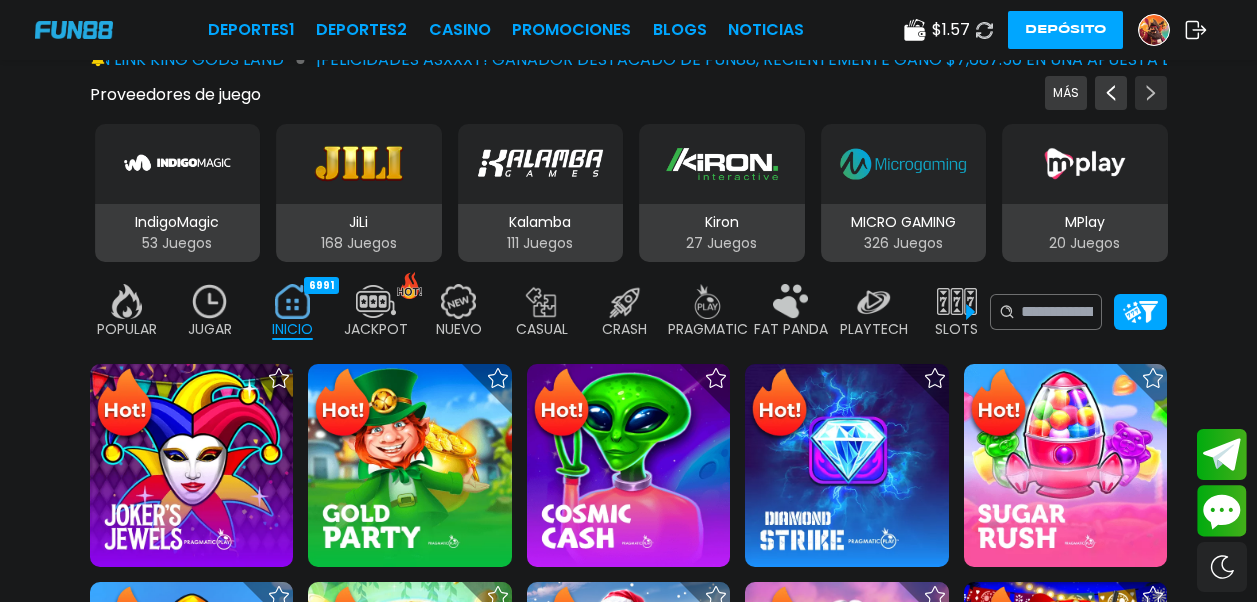 click 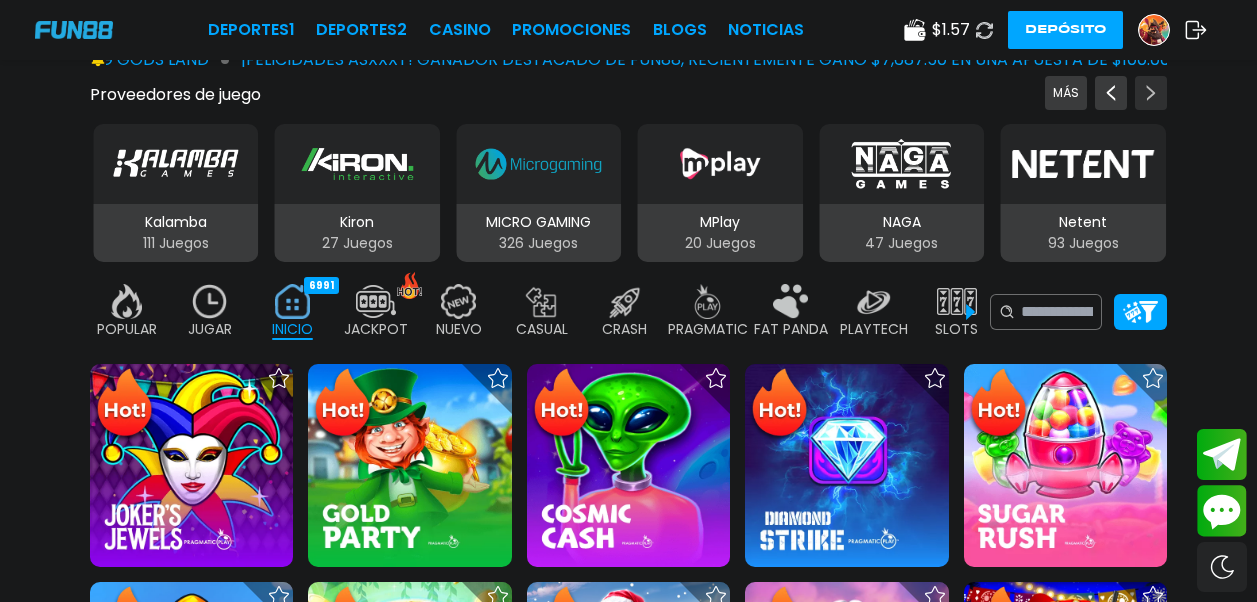 click 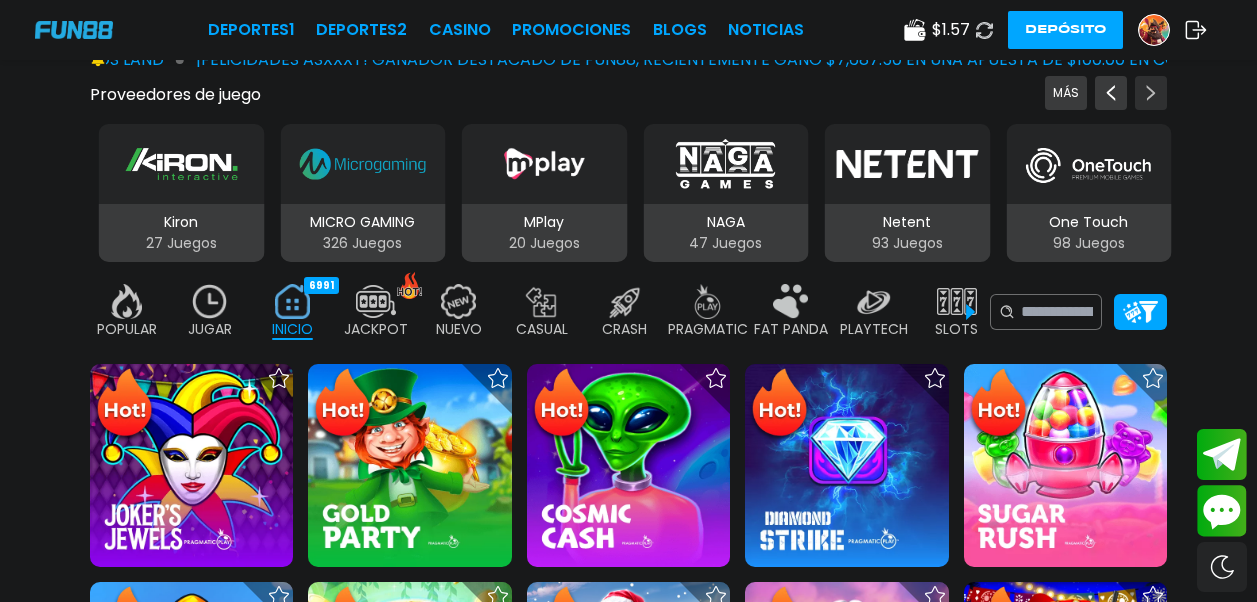 click 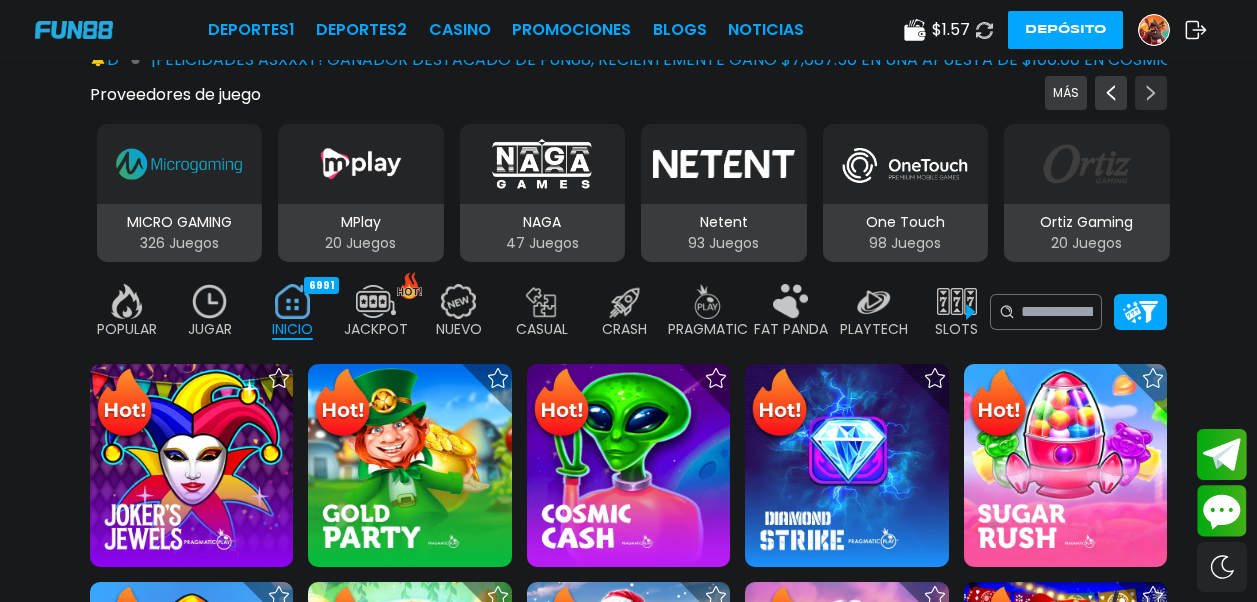 click 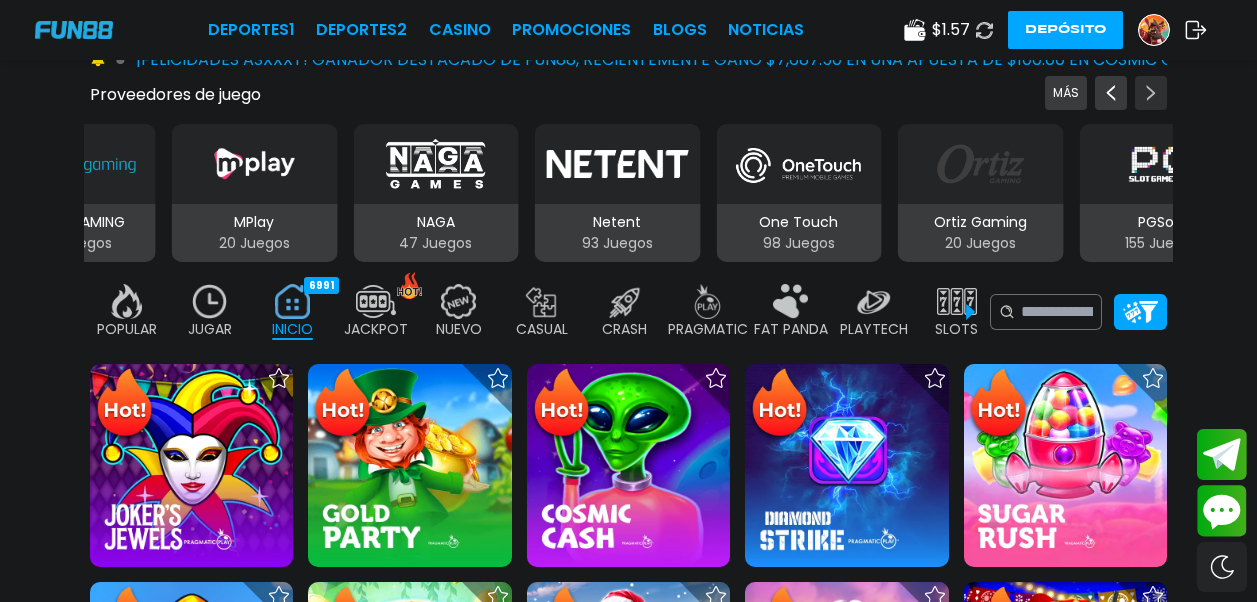 click 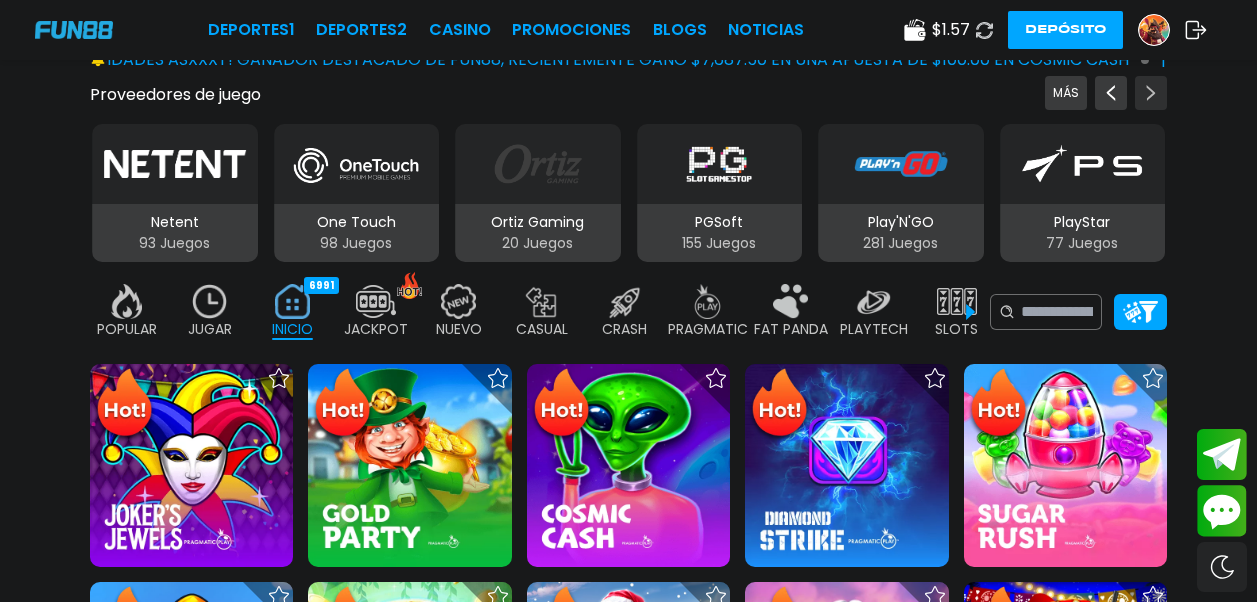 click 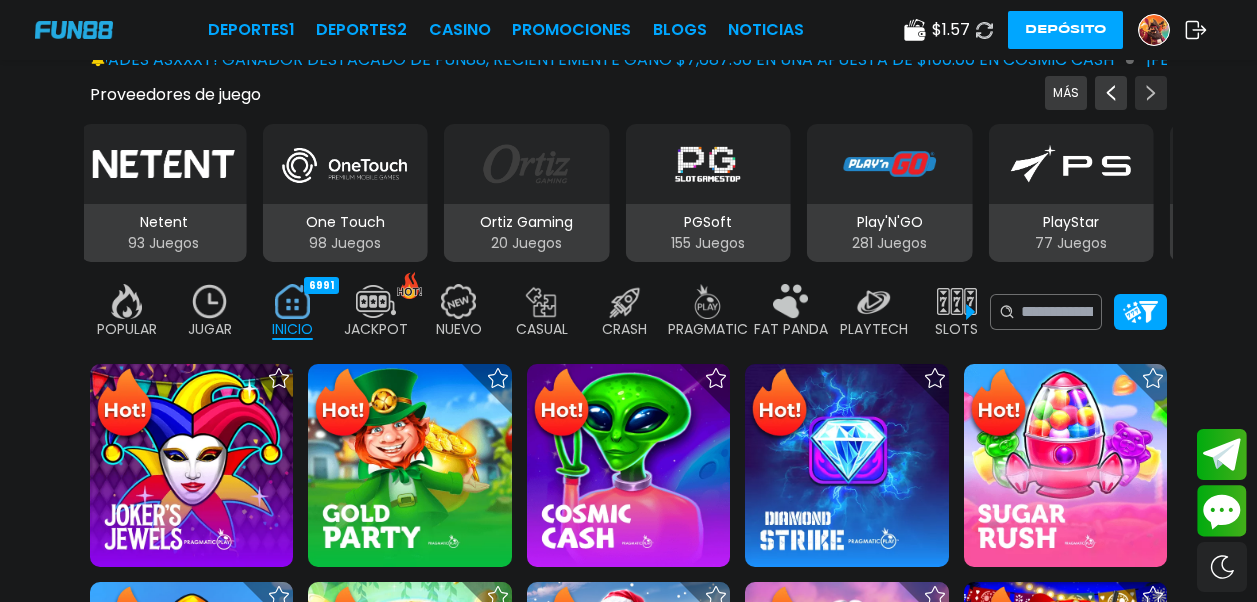 click 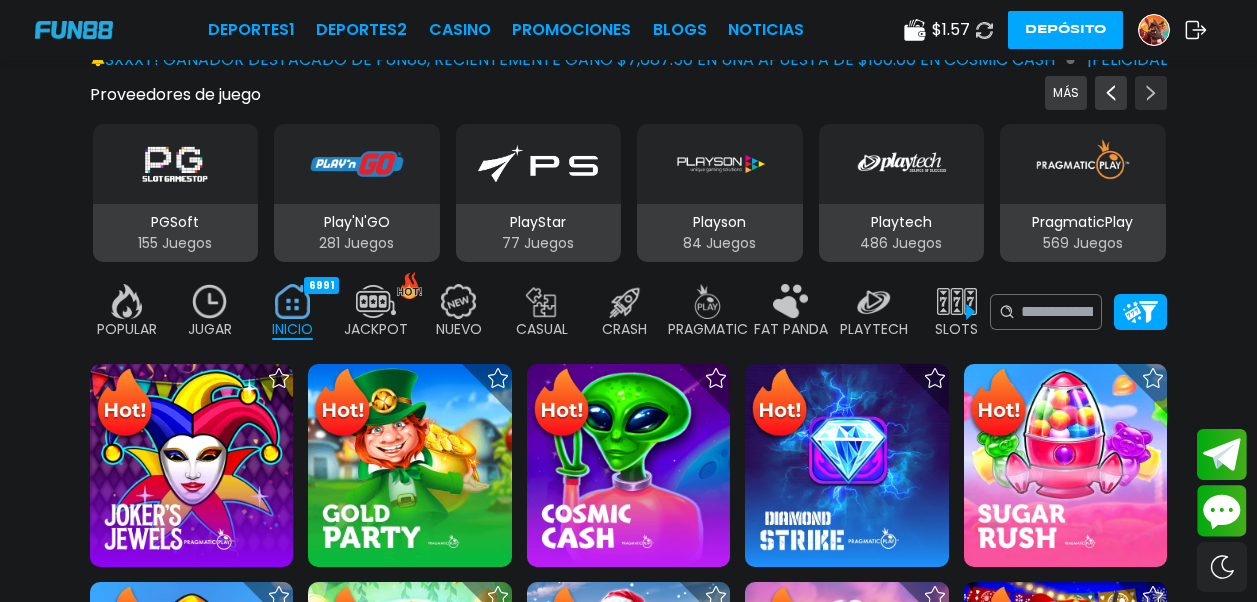 click 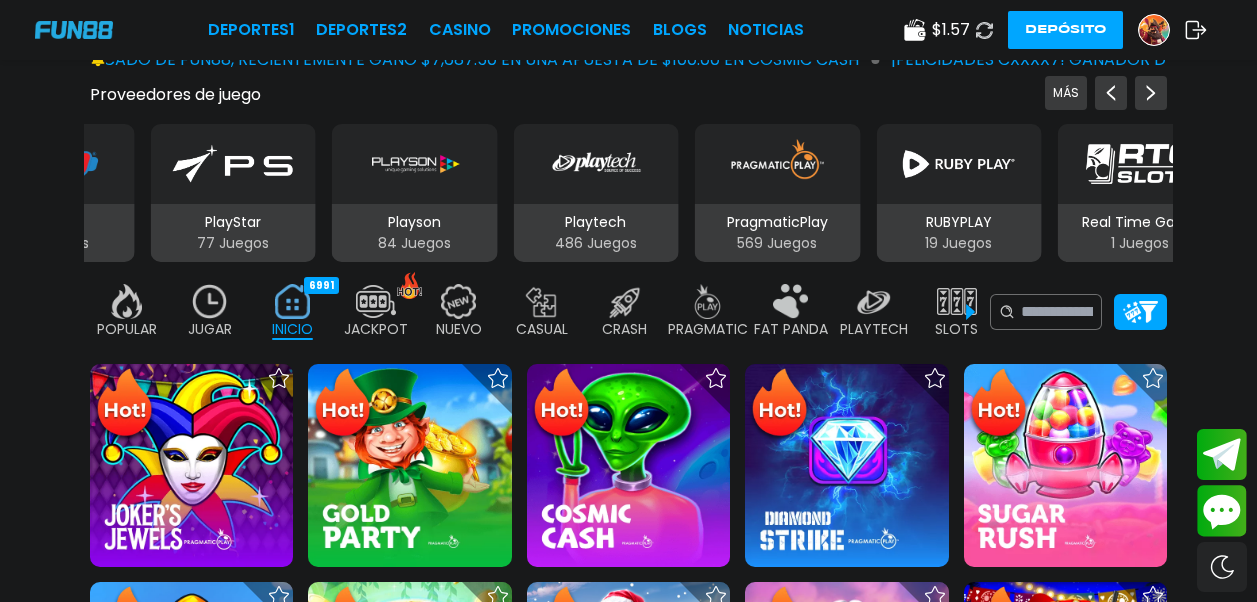 click at bounding box center [959, 164] 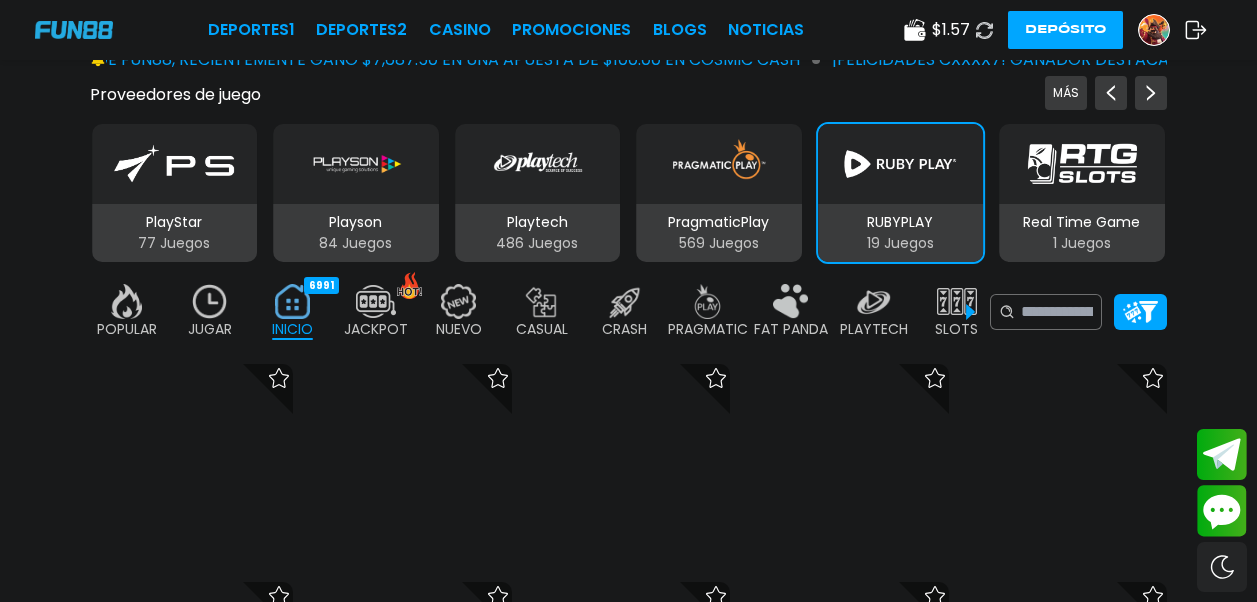 click at bounding box center (719, 164) 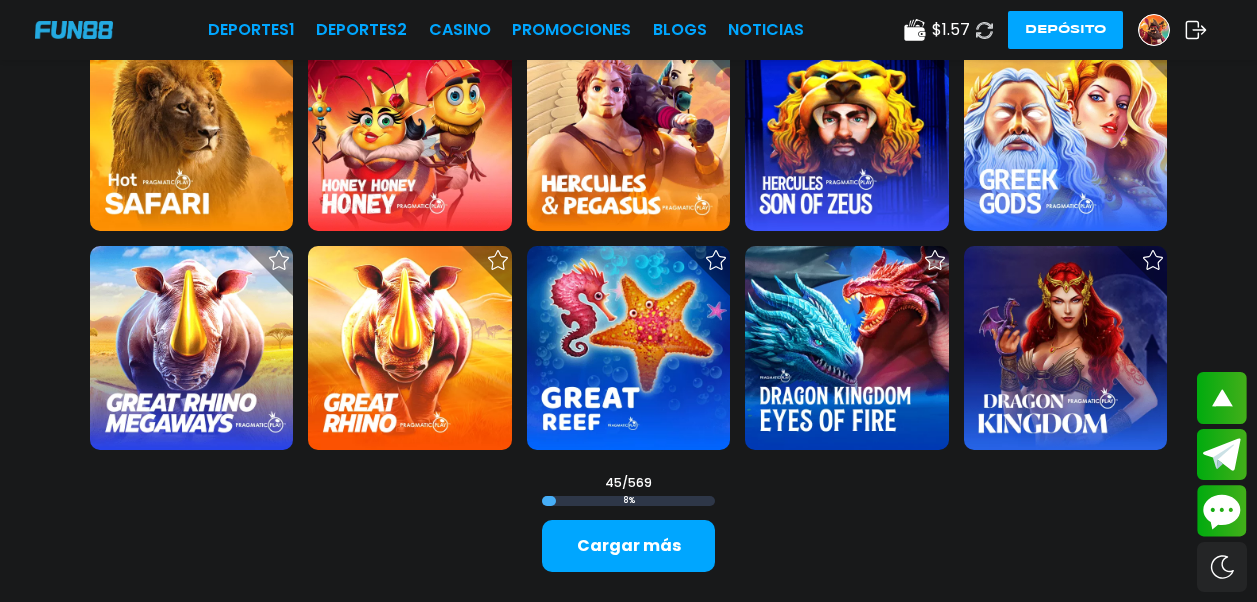 scroll, scrollTop: 2200, scrollLeft: 0, axis: vertical 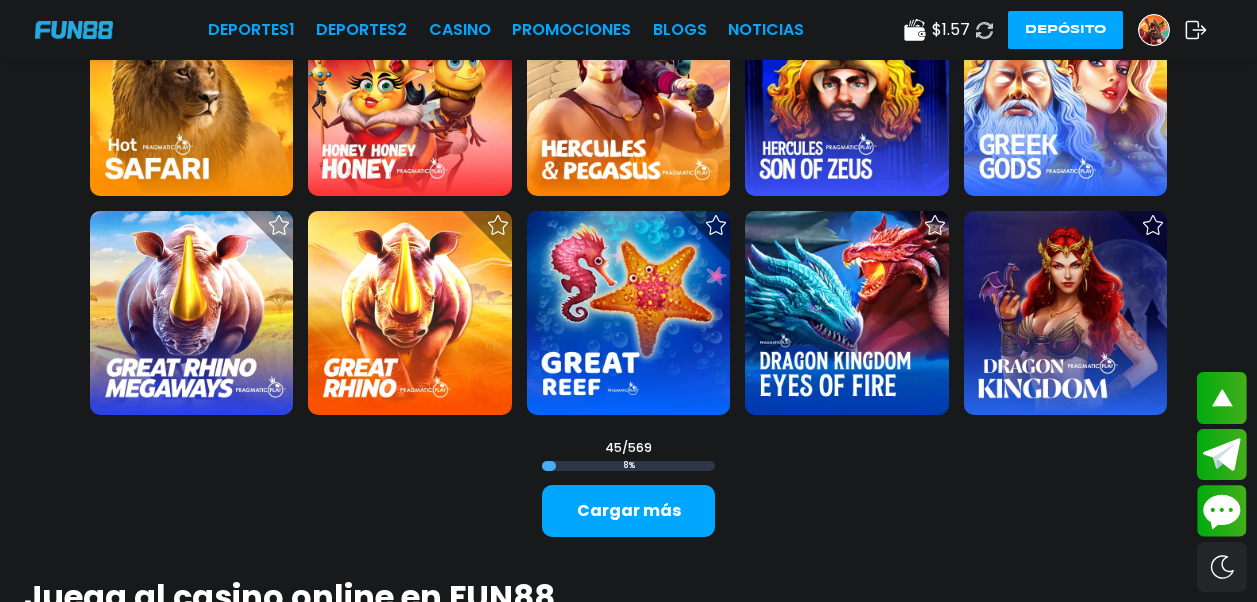 click on "¡FELICIDADES chxxxxv7! GANADOR DESTACADO DE FUN88, RECIENTEMENTE GANÓ $6,248.70 EN UNA APUESTA DE $10.00 EN Link King Gods Land ¡FELICIDADES asxxxt! GANADOR DESTACADO DE FUN88, RECIENTEMENTE GANÓ $7,687.50 EN UNA APUESTA DE $100.00 EN Cosmic Cash ¡FELICIDADES cxxxx7! GANADOR DESTACADO DE FUN88, RECIENTEMENTE GANÓ $6,566.200 EN UNA APUESTA DE $200.00 EN Fire Blaze: Green Wizard Proveedores de juego MÁS 3Oaks 76   Juegos Aspect 1   Juegos Atomic 41   Juegos BELATRA GAMES 53   Juegos BGaming 162   Juegos Betgames 9   Juegos BluePrint 106   Juegos Booming Games 109   Juegos Caleta 114   Juegos EVOPLAY 211   Juegos Endorphina 168   Juegos Everymatrix 130   Juegos Evolution 339   Juegos Expanse 47   Juegos Ezugi 95   Juegos FC 45   Juegos GameArt 87   Juegos Games Global 79   Juegos GamoMat 192   Juegos Habanero 207   Juegos Hacksaw 458   Juegos IMoon 3   Juegos InBet 434   Juegos IndigoMagic 53   Juegos JiLi 168   Juegos Kalamba 111   Juegos Kiron 27   Juegos MICRO GAMING 326   Juegos MPlay 20   Juegos NAGA" at bounding box center (628, 101) 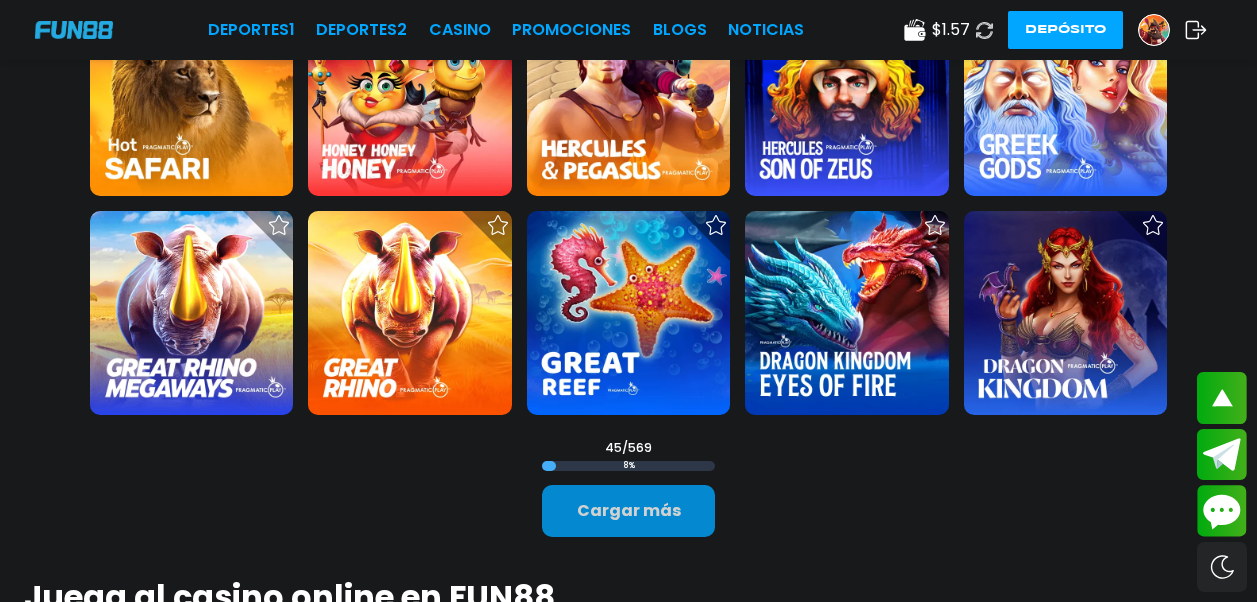 click on "Cargar más" at bounding box center (628, 511) 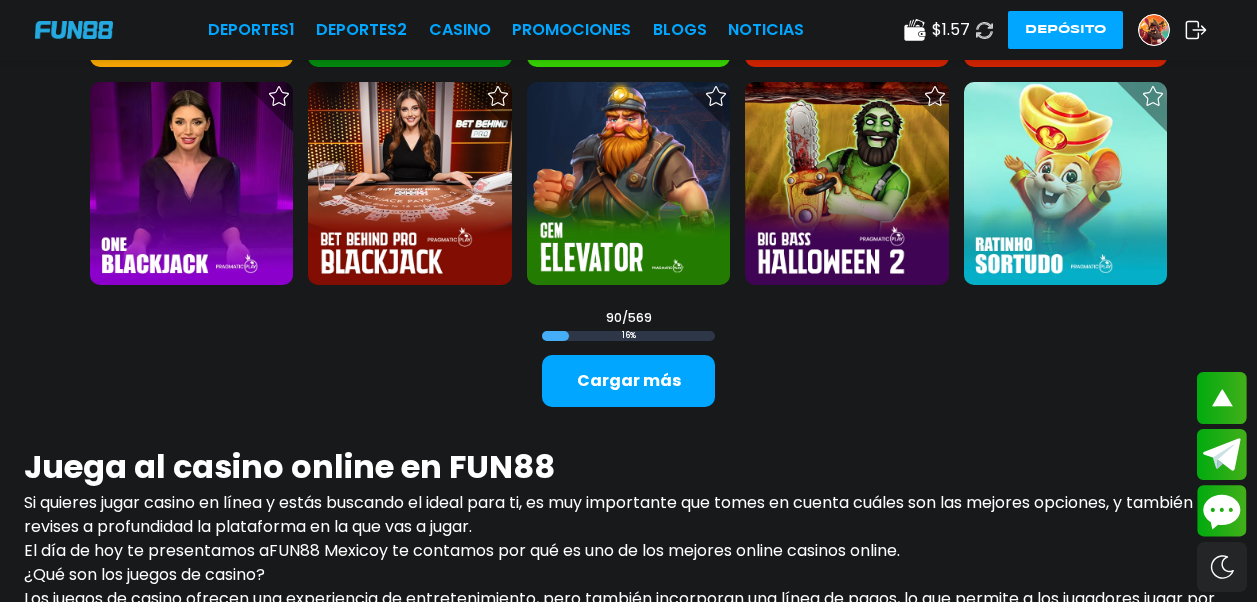 scroll, scrollTop: 4300, scrollLeft: 0, axis: vertical 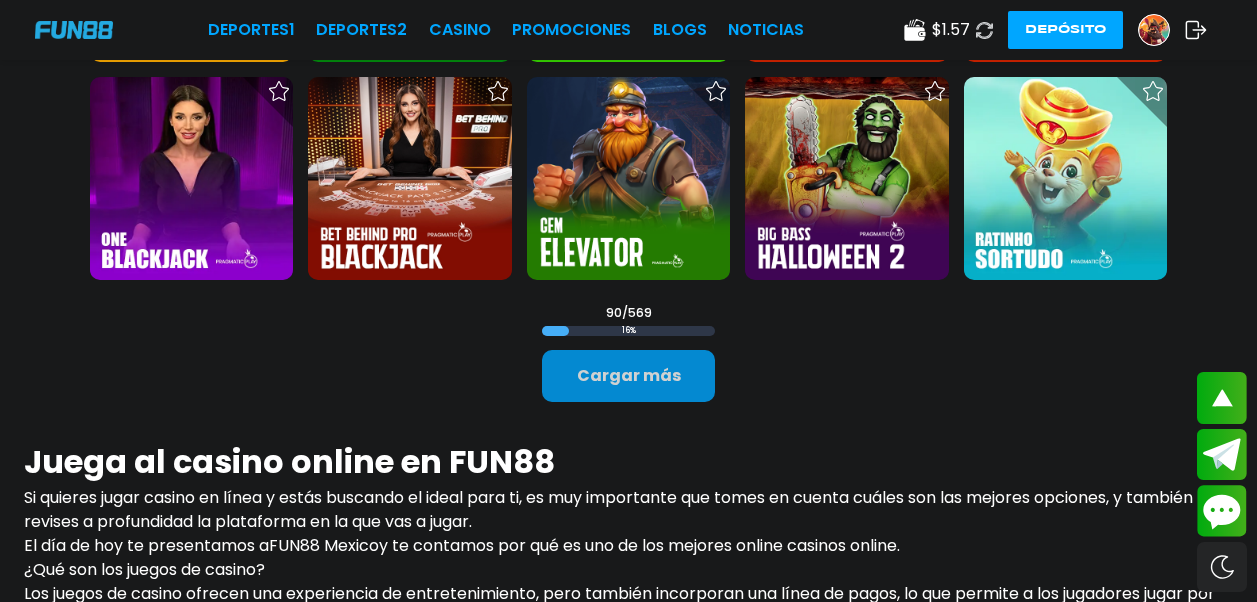 click on "Cargar más" at bounding box center [628, 376] 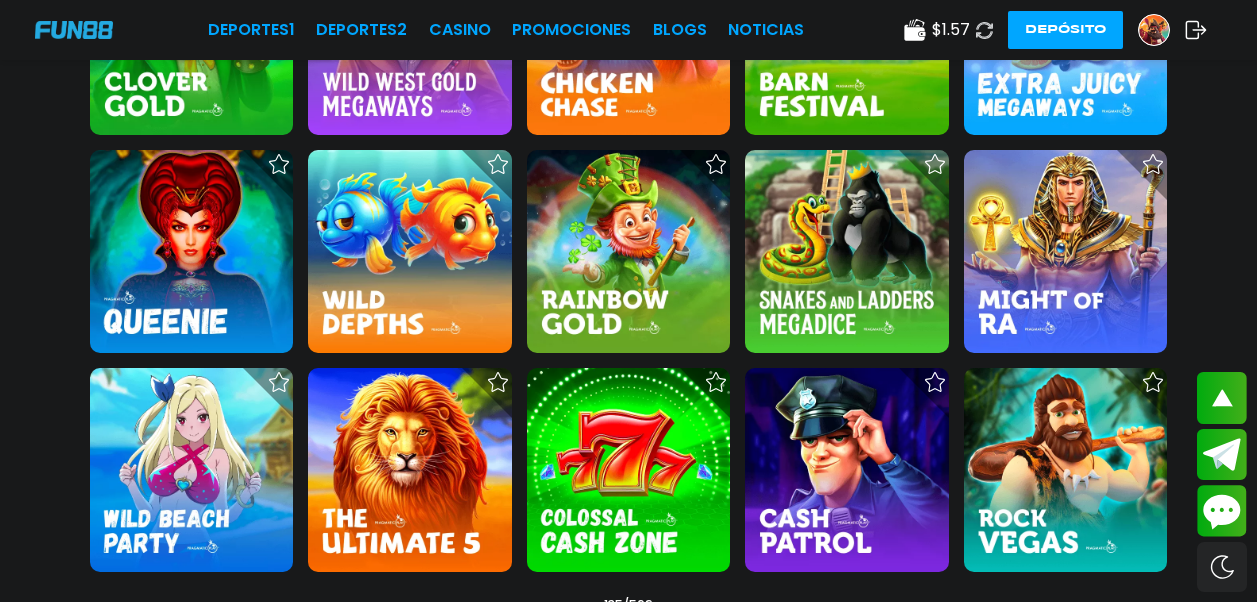 scroll, scrollTop: 6000, scrollLeft: 0, axis: vertical 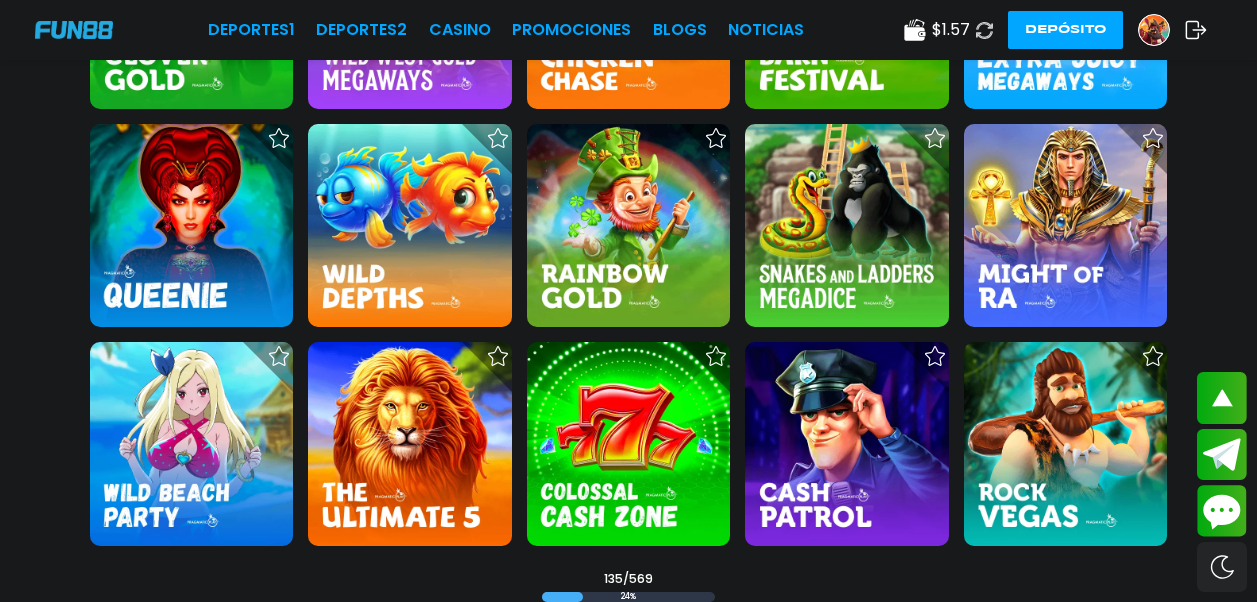 click 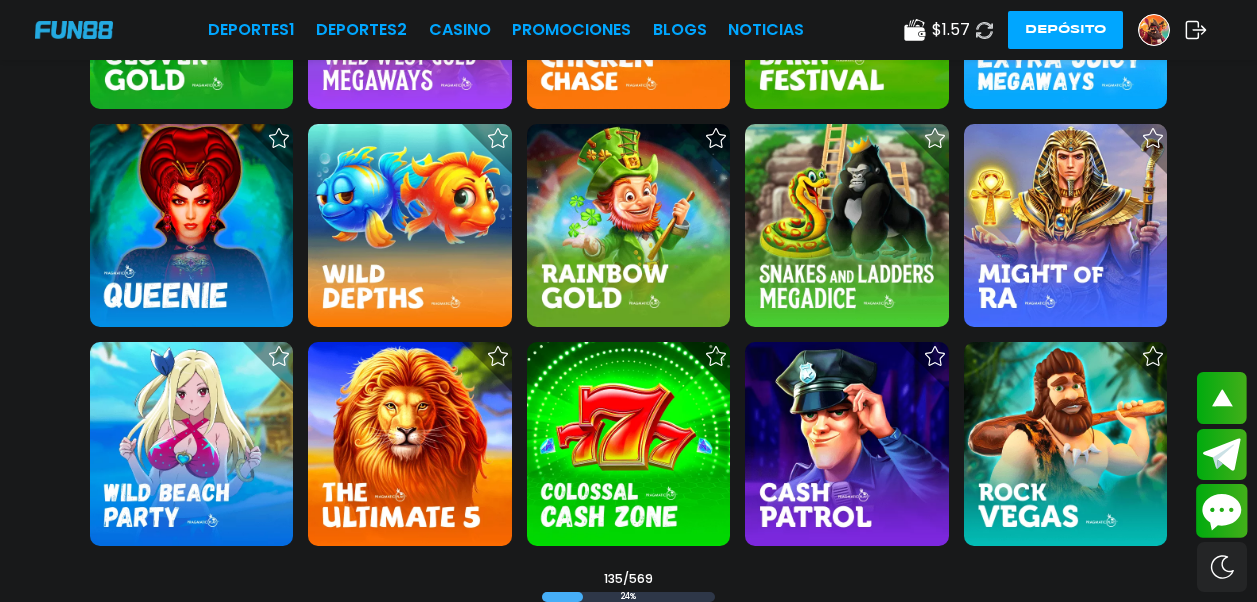 click at bounding box center [1222, 511] 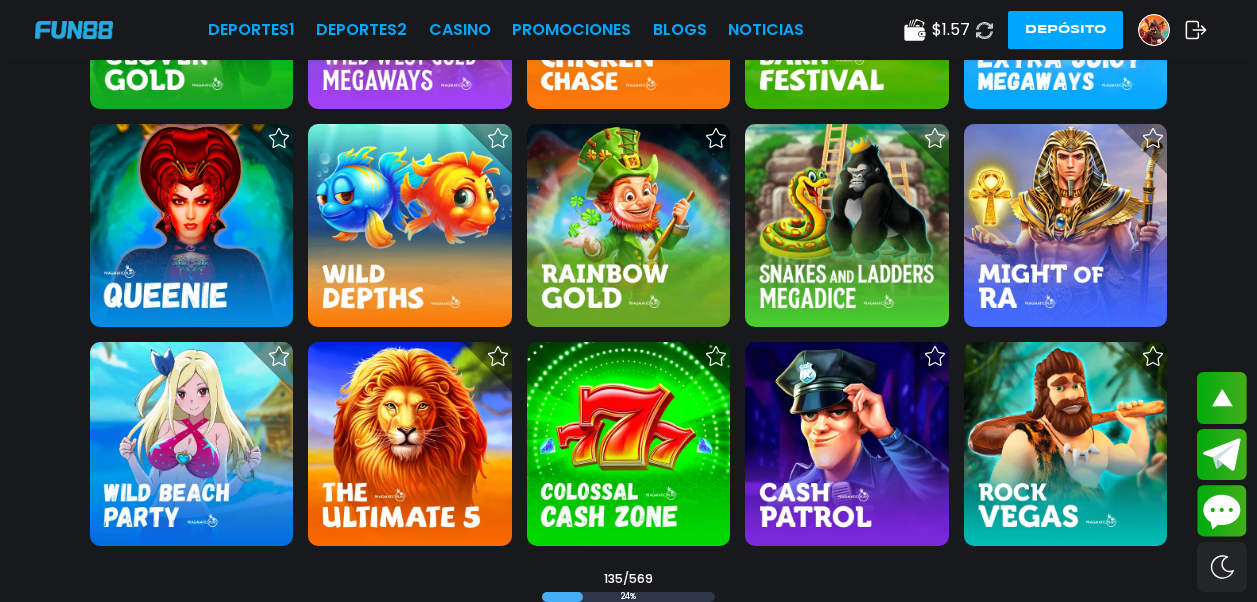 click 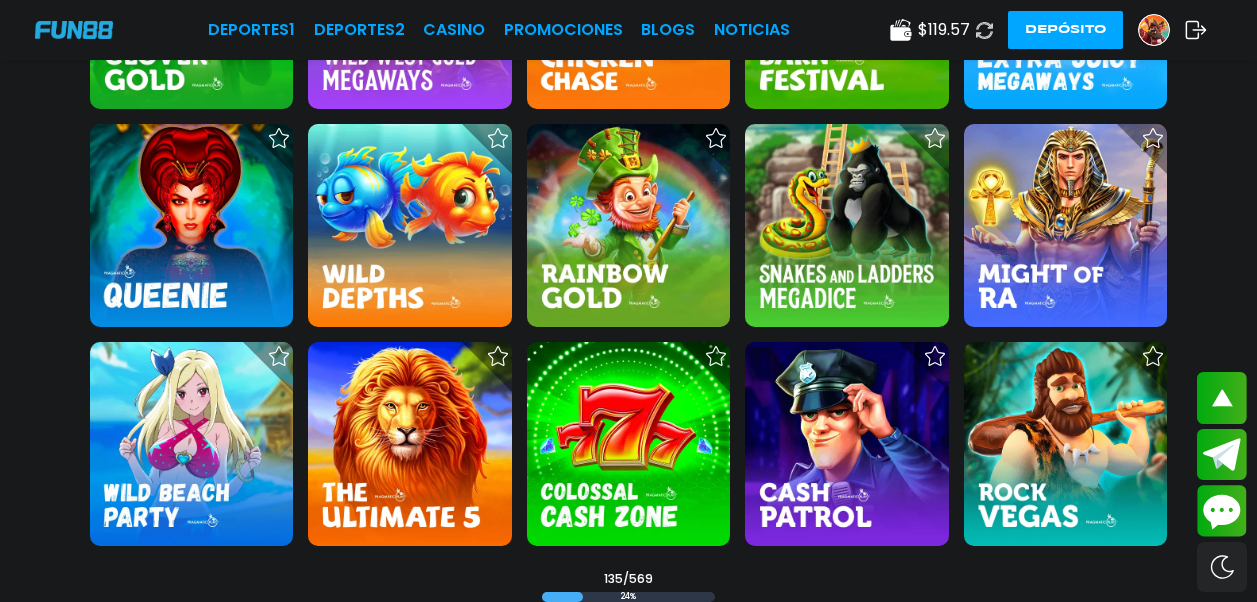 click at bounding box center [984, 30] 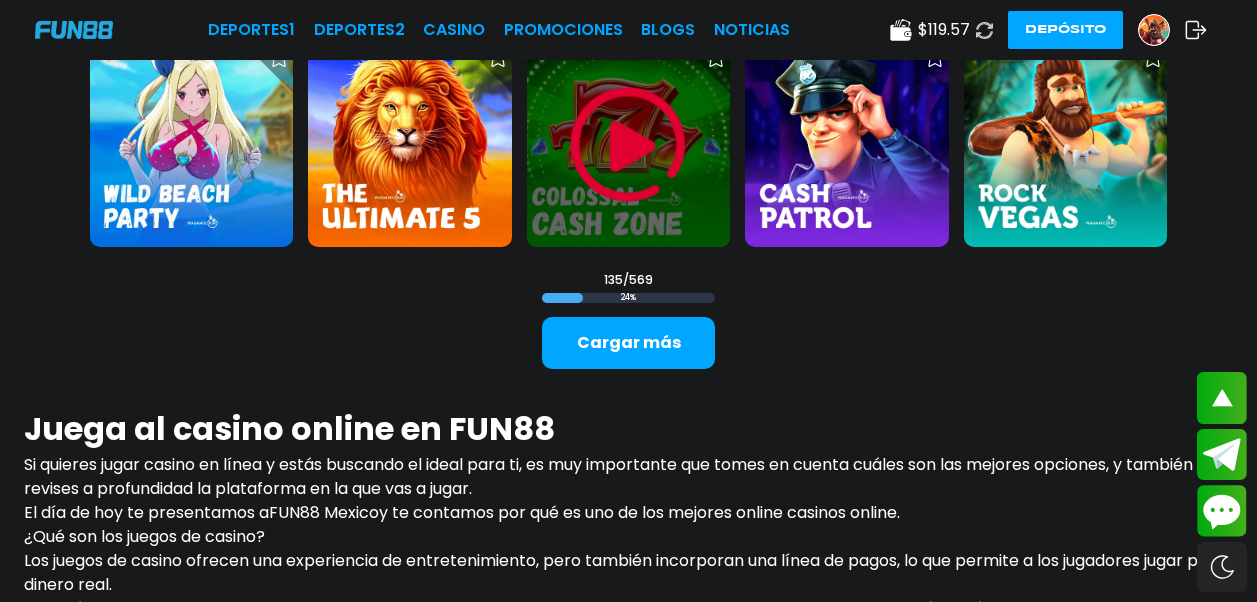 scroll, scrollTop: 6300, scrollLeft: 0, axis: vertical 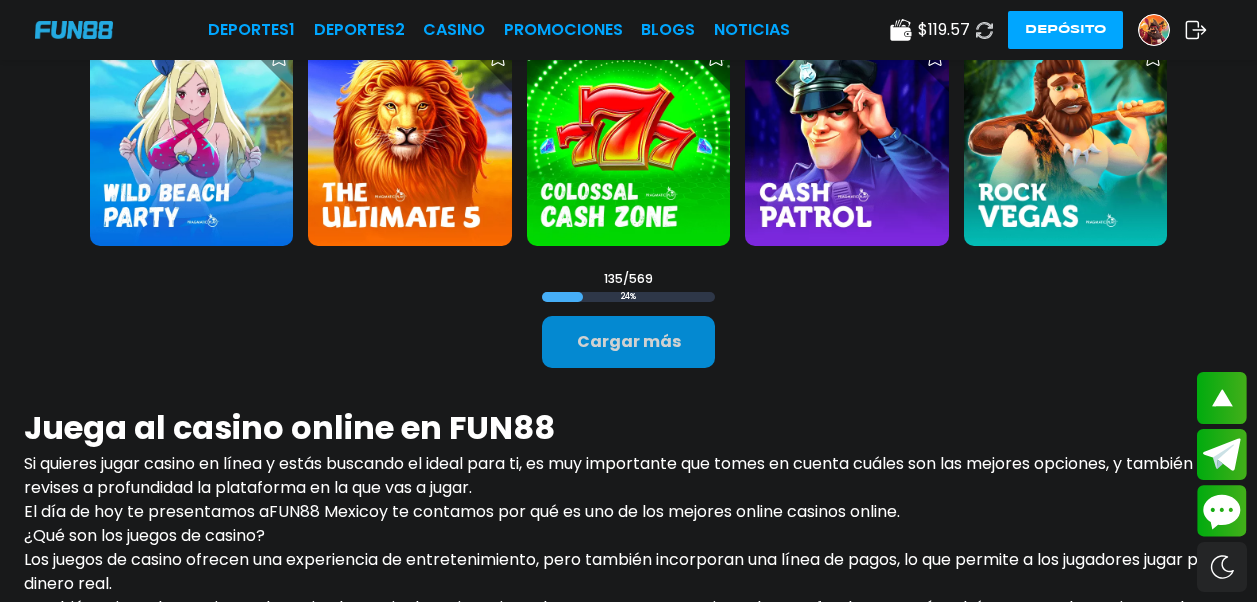 click on "Cargar más" at bounding box center (628, 342) 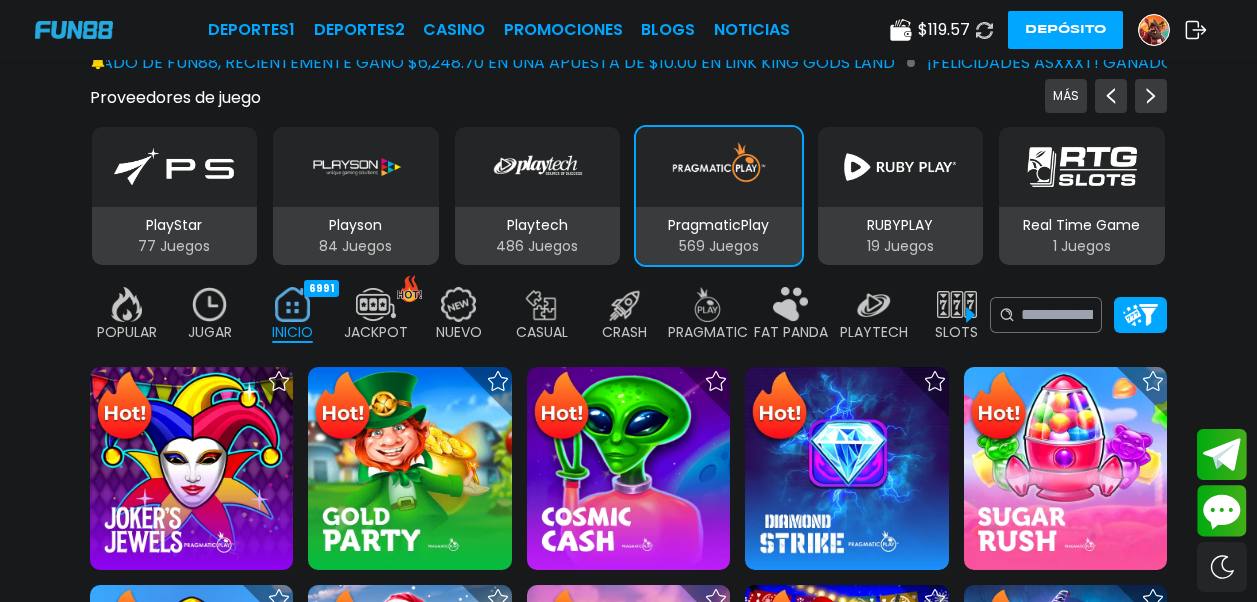 scroll, scrollTop: 300, scrollLeft: 0, axis: vertical 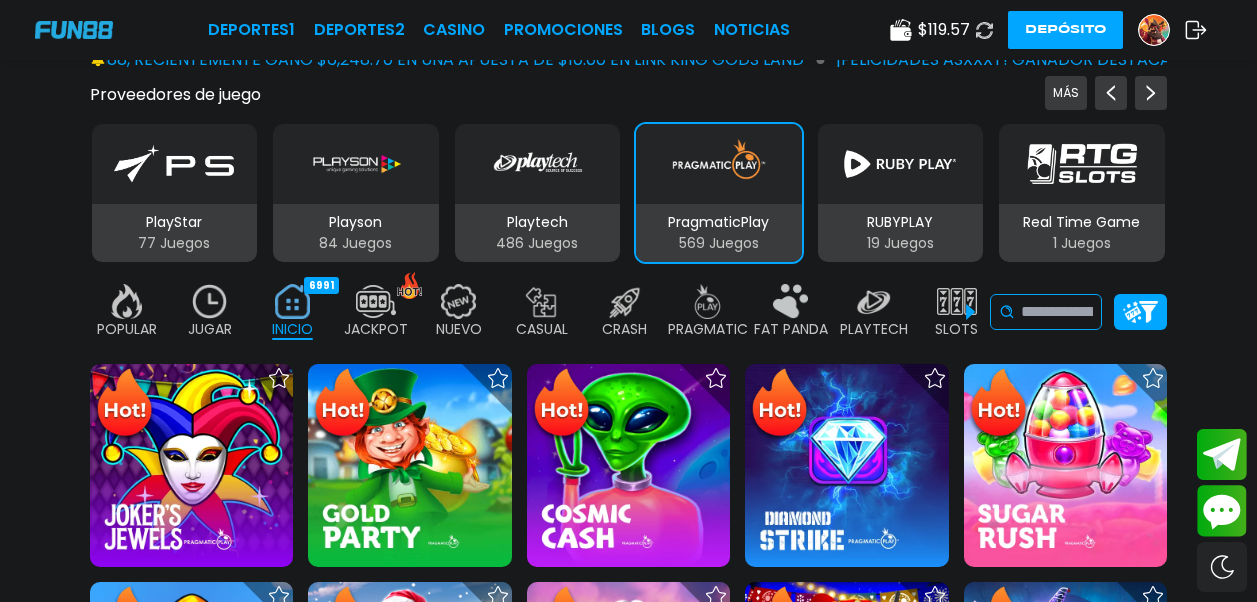 click at bounding box center [1057, 312] 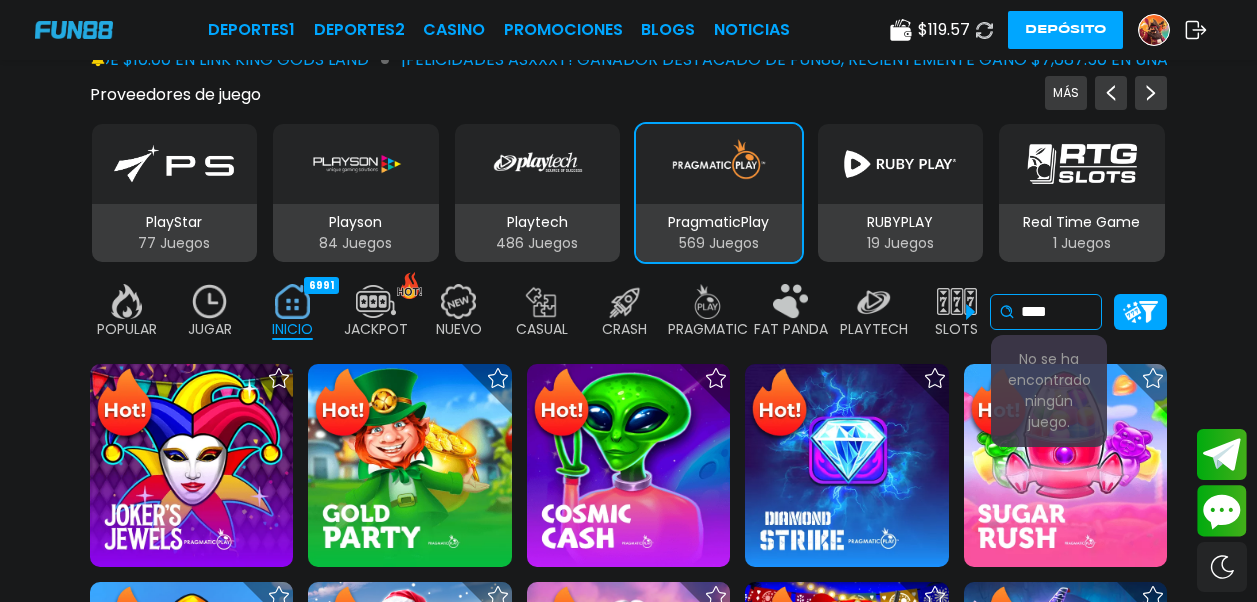 type on "****" 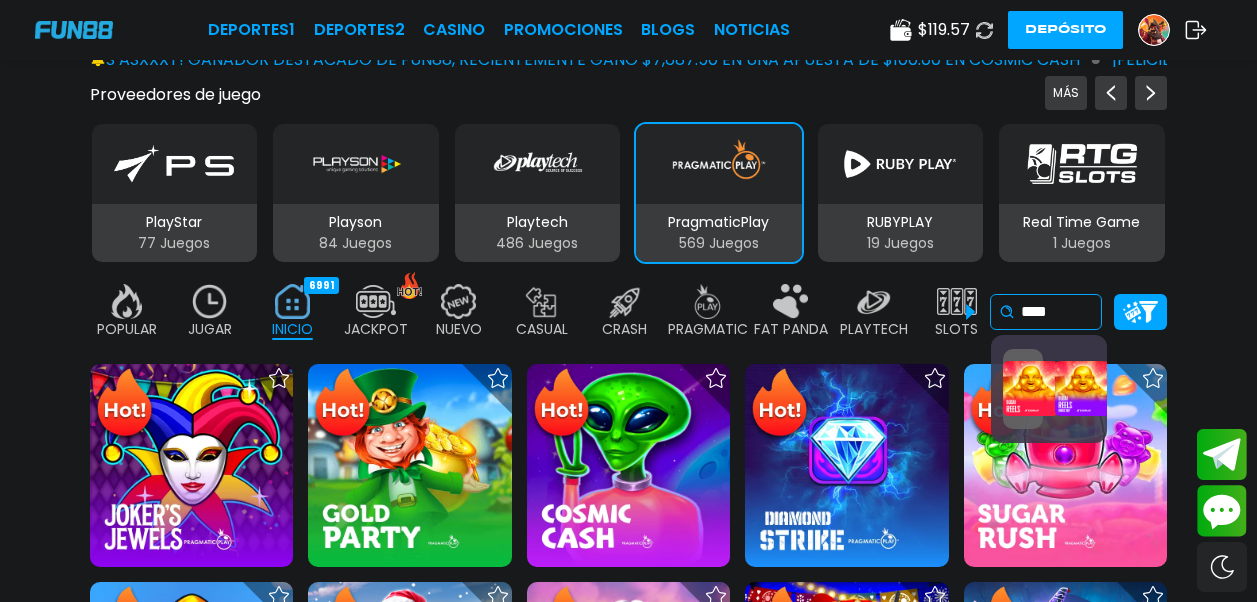 click on "Buda i Reels" at bounding box center (1023, 389) 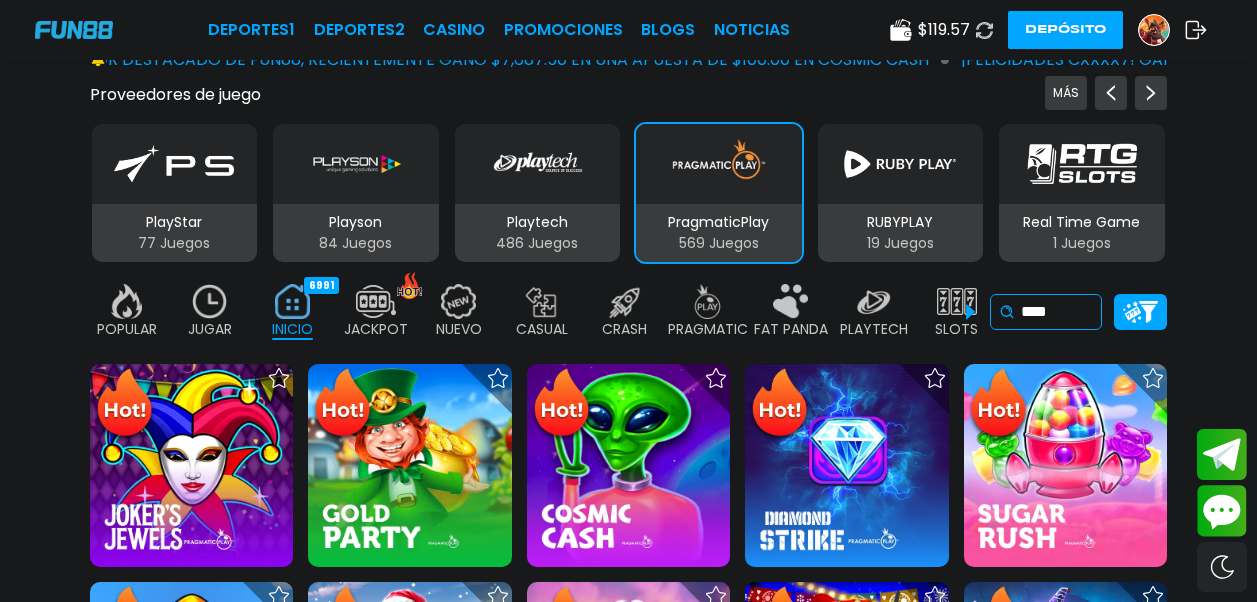 scroll, scrollTop: 0, scrollLeft: 0, axis: both 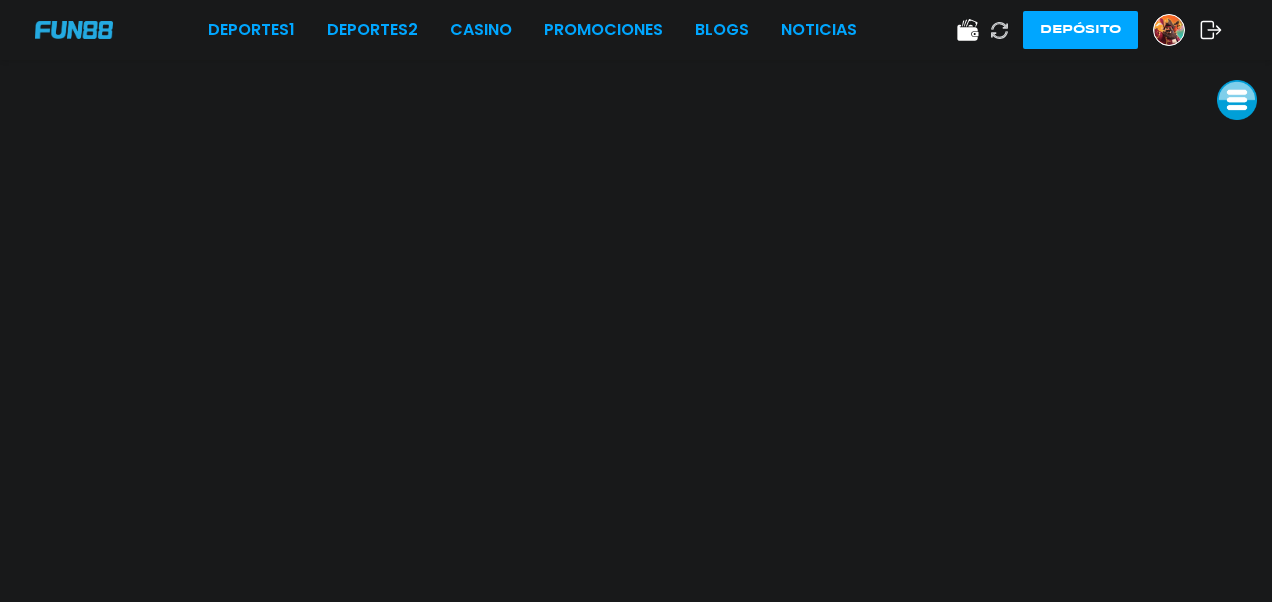 click 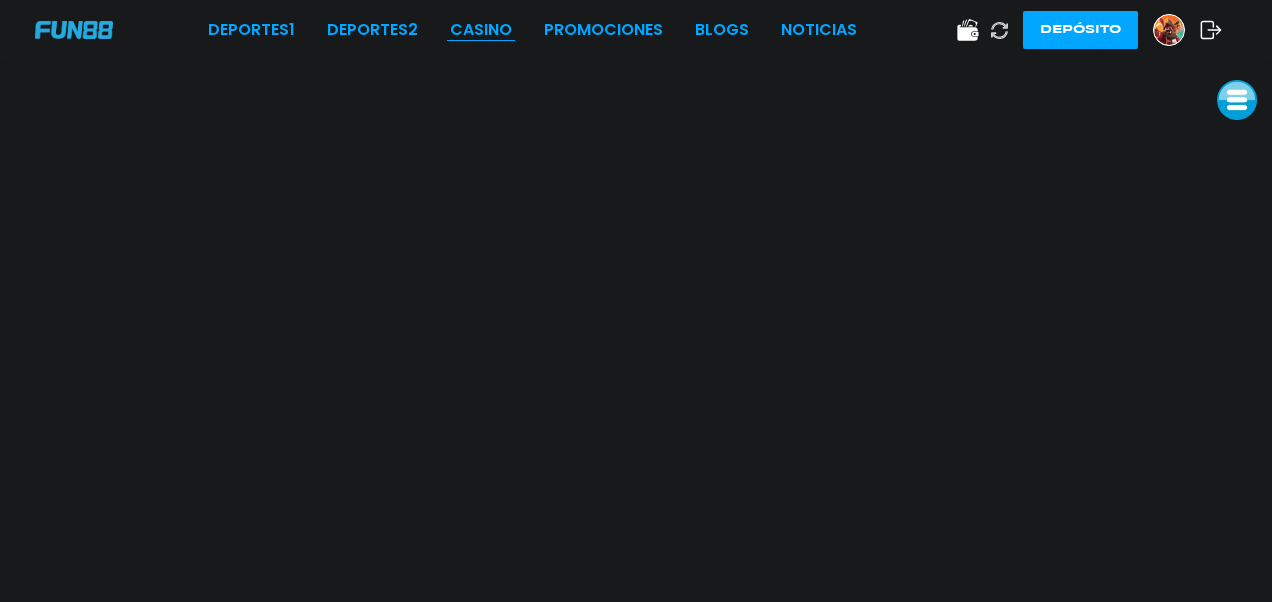 click on "CASINO" at bounding box center (481, 30) 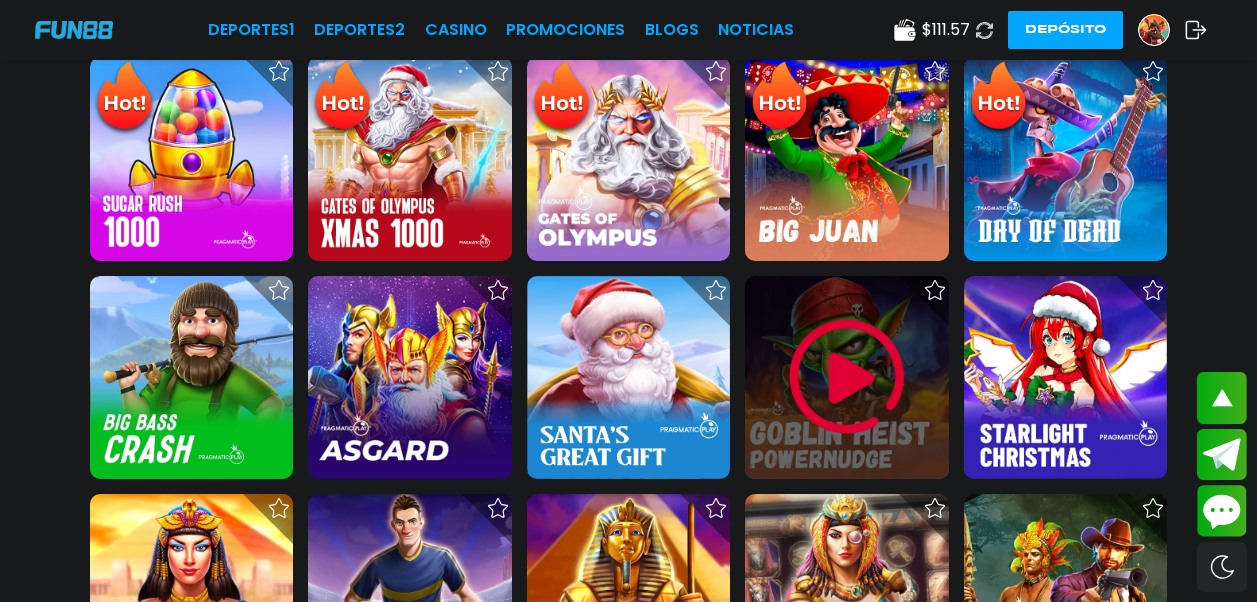 scroll, scrollTop: 900, scrollLeft: 0, axis: vertical 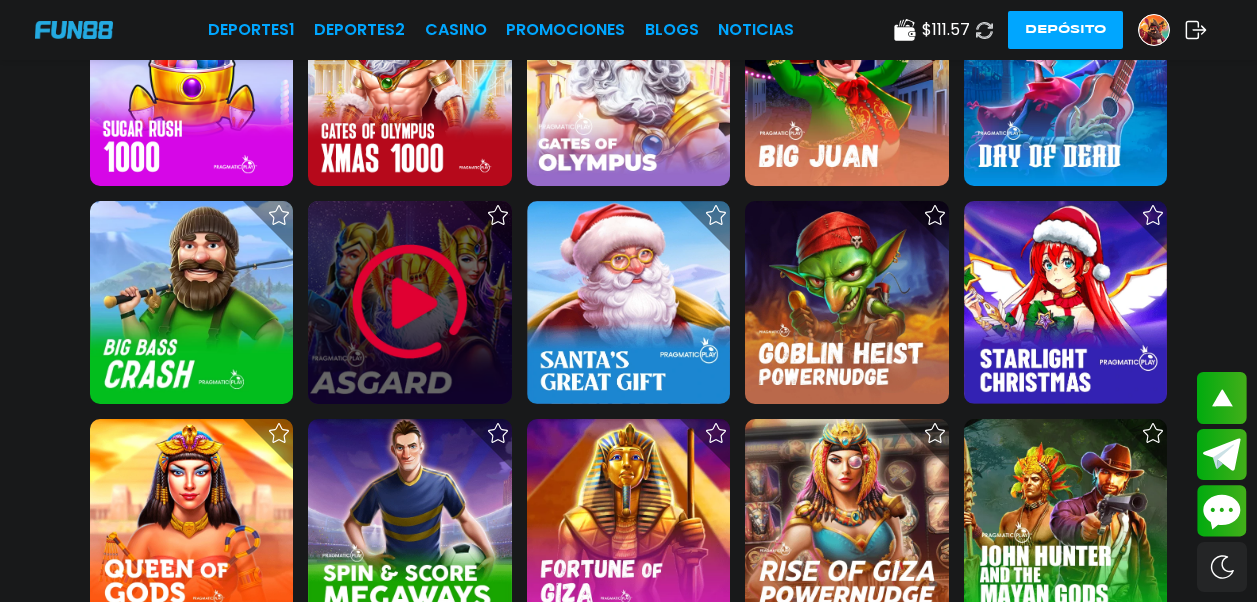 click at bounding box center [410, 302] 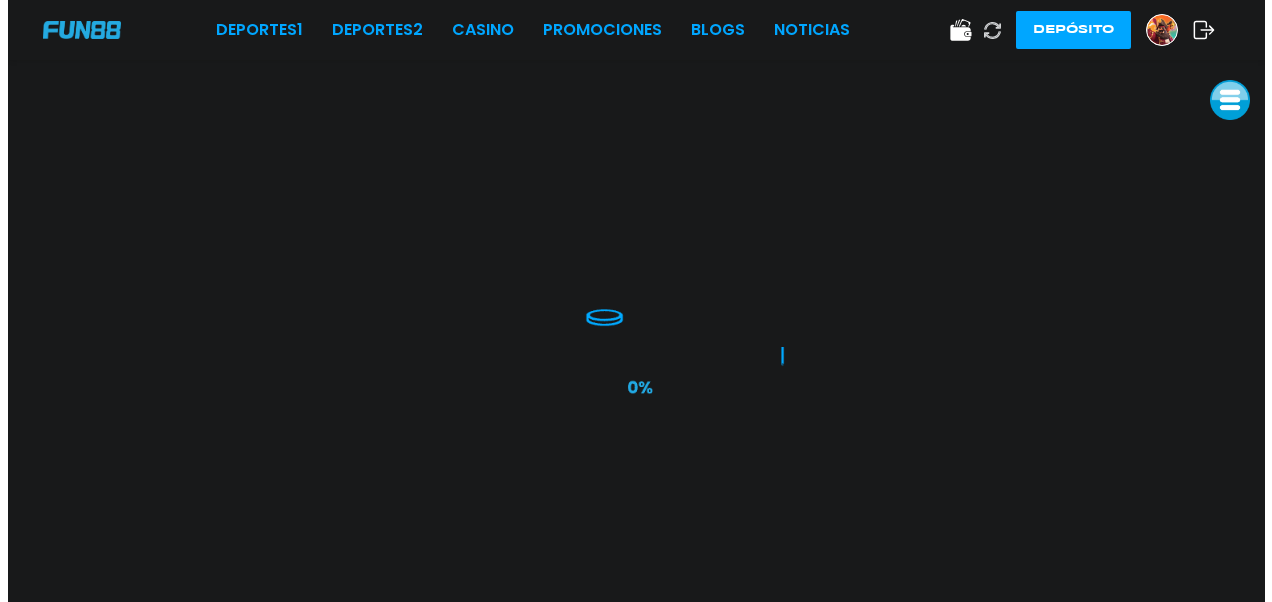 scroll, scrollTop: 0, scrollLeft: 0, axis: both 